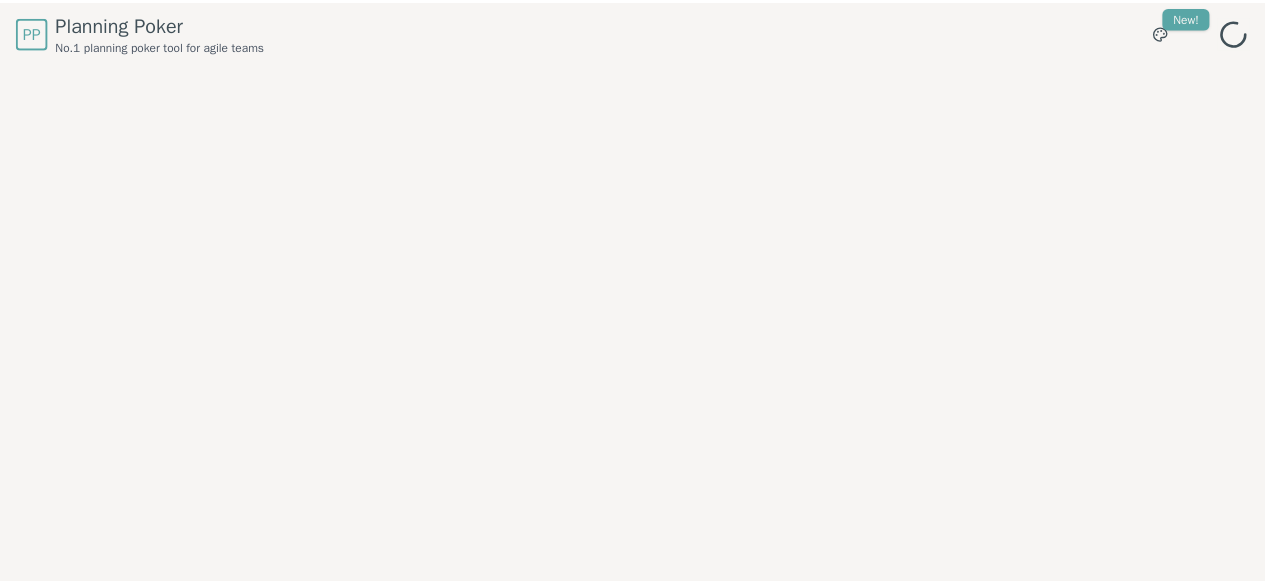 scroll, scrollTop: 0, scrollLeft: 0, axis: both 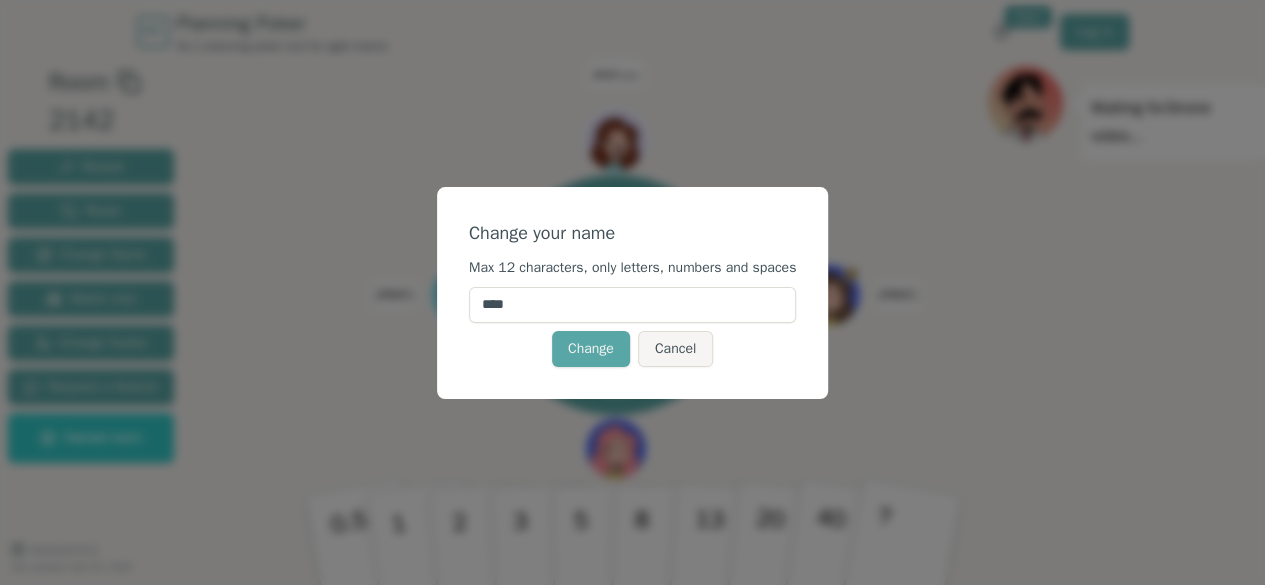 click on "****" at bounding box center (632, 305) 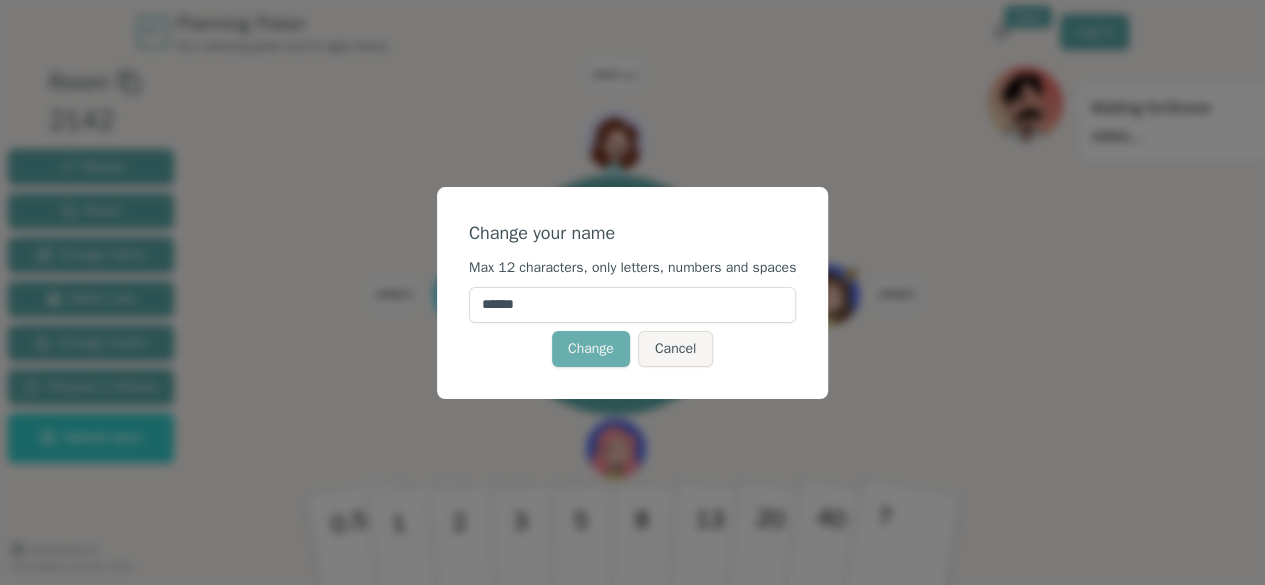 type on "******" 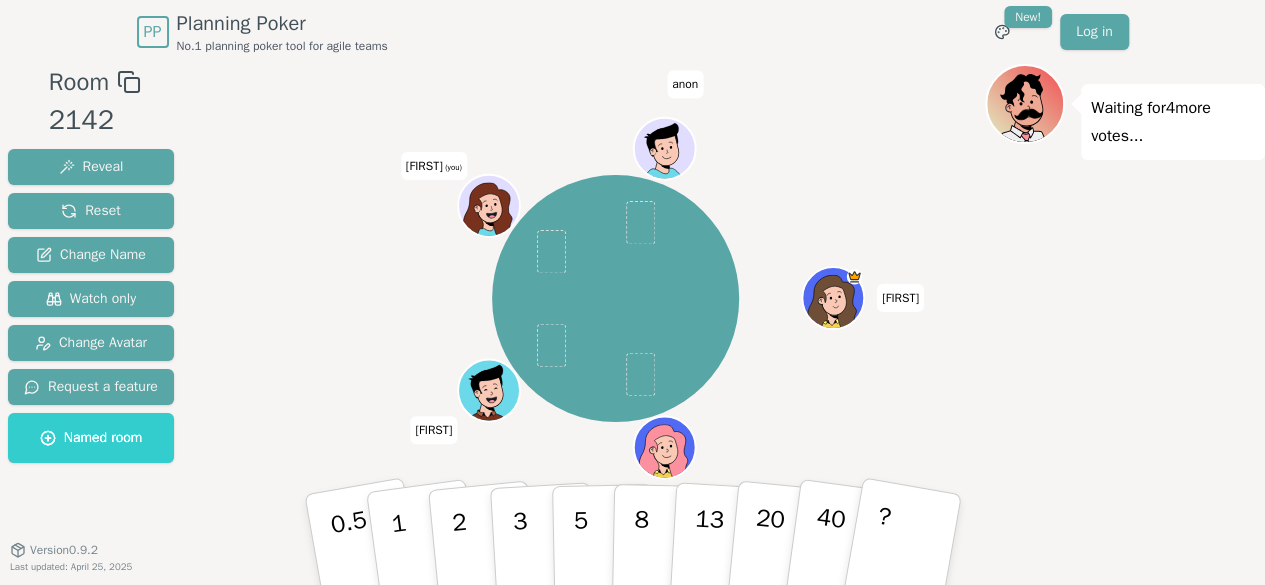 scroll, scrollTop: 28, scrollLeft: 0, axis: vertical 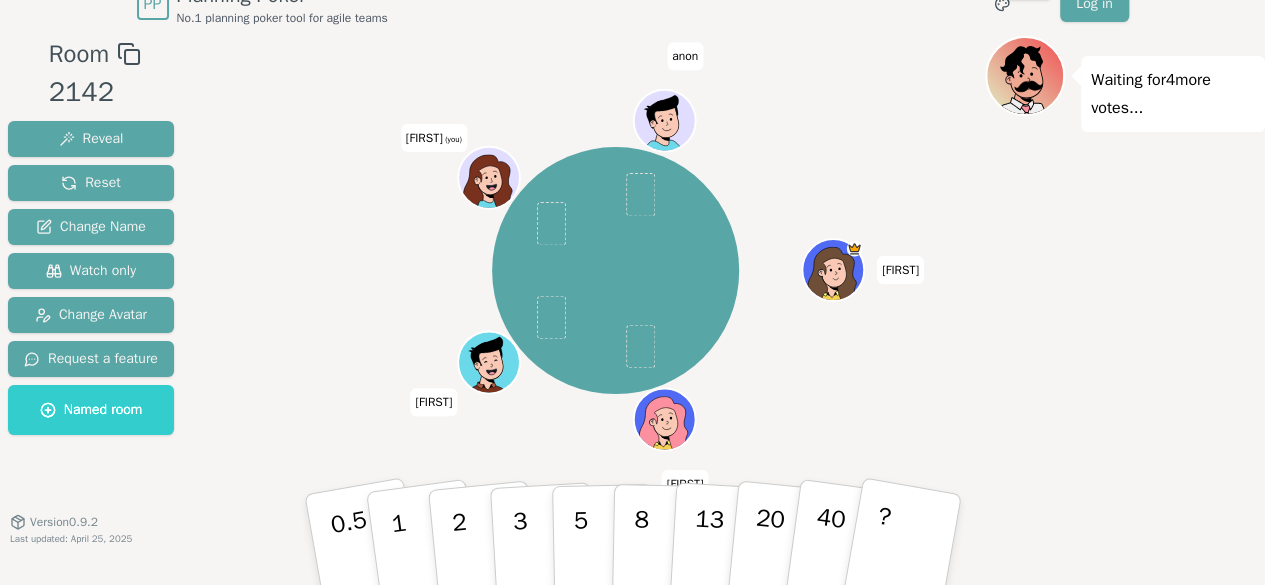 click 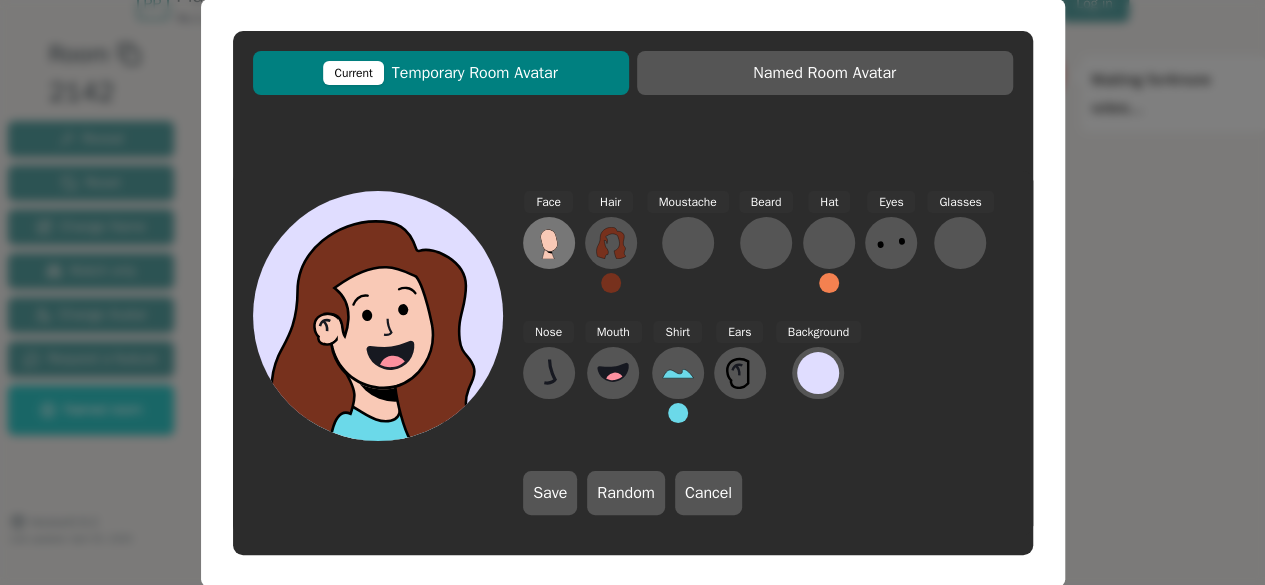 click 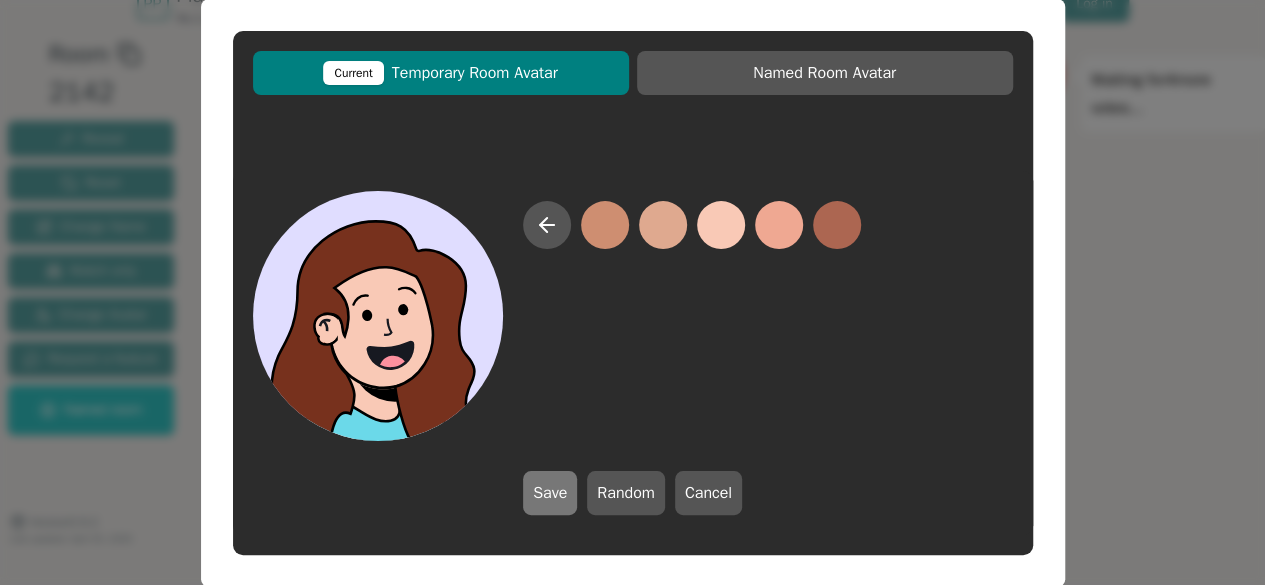 click on "Save" at bounding box center (550, 493) 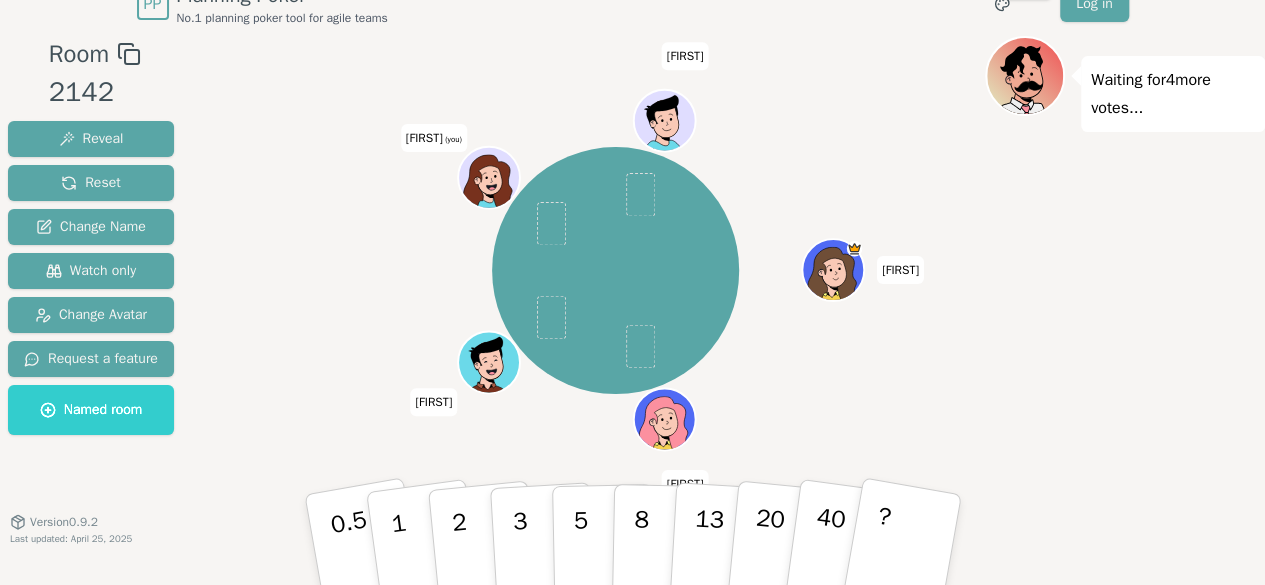 click 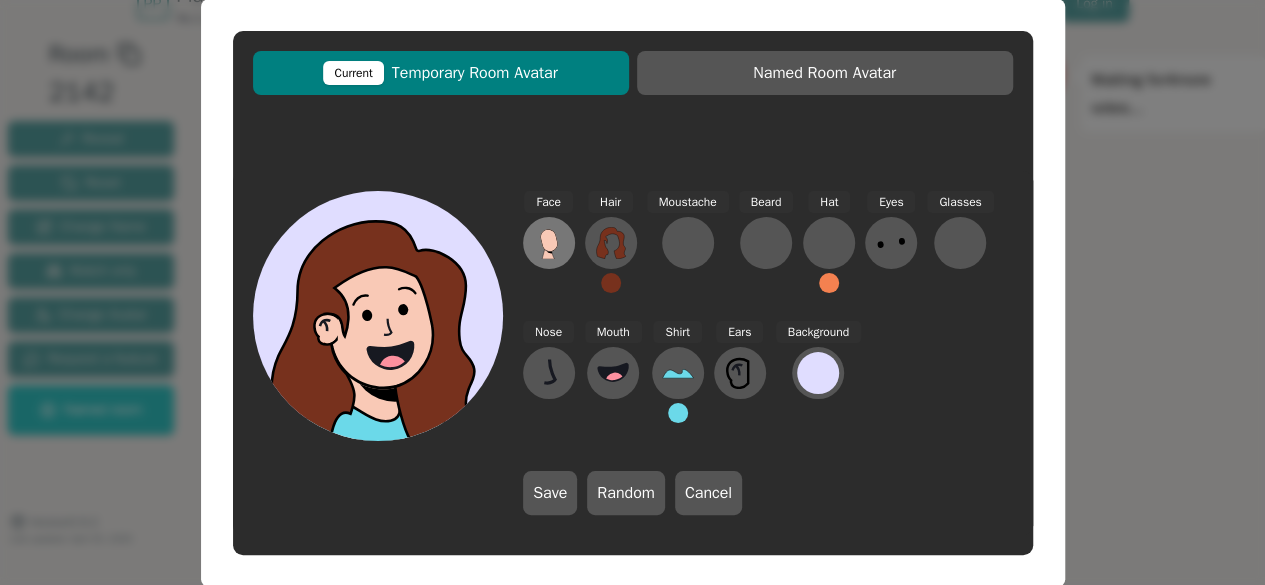 click at bounding box center (549, 243) 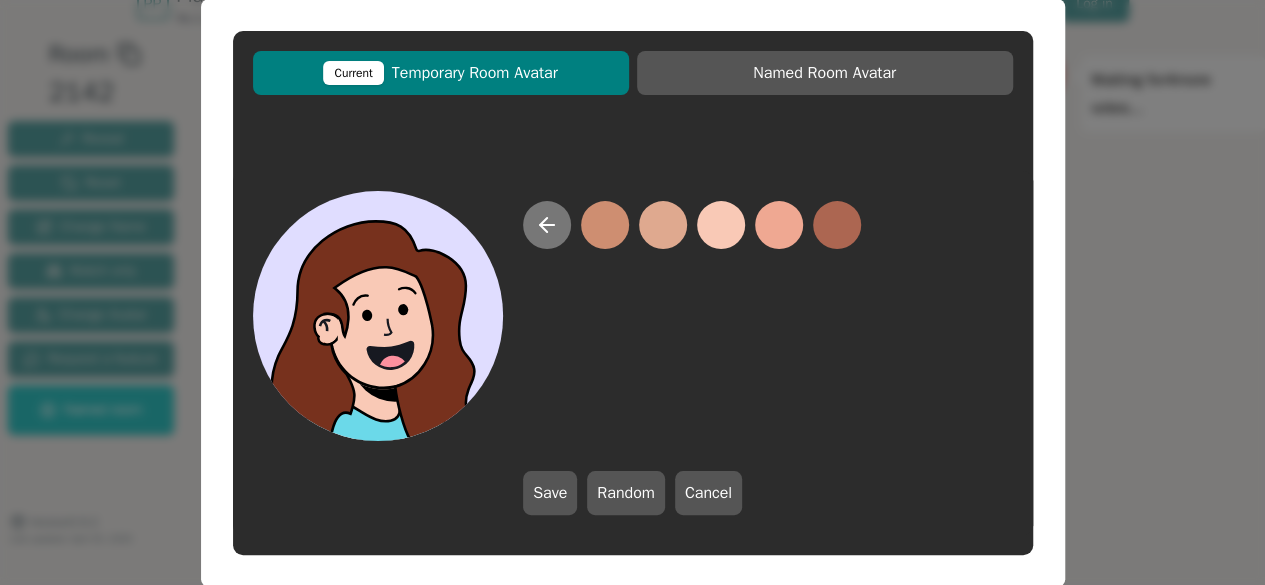 click 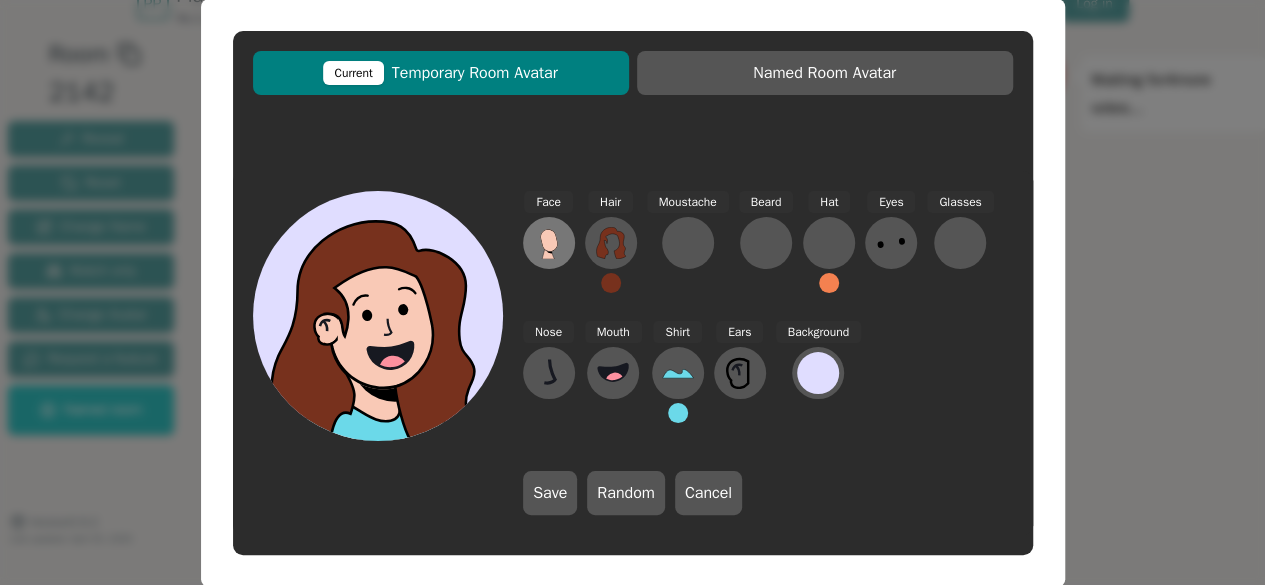click 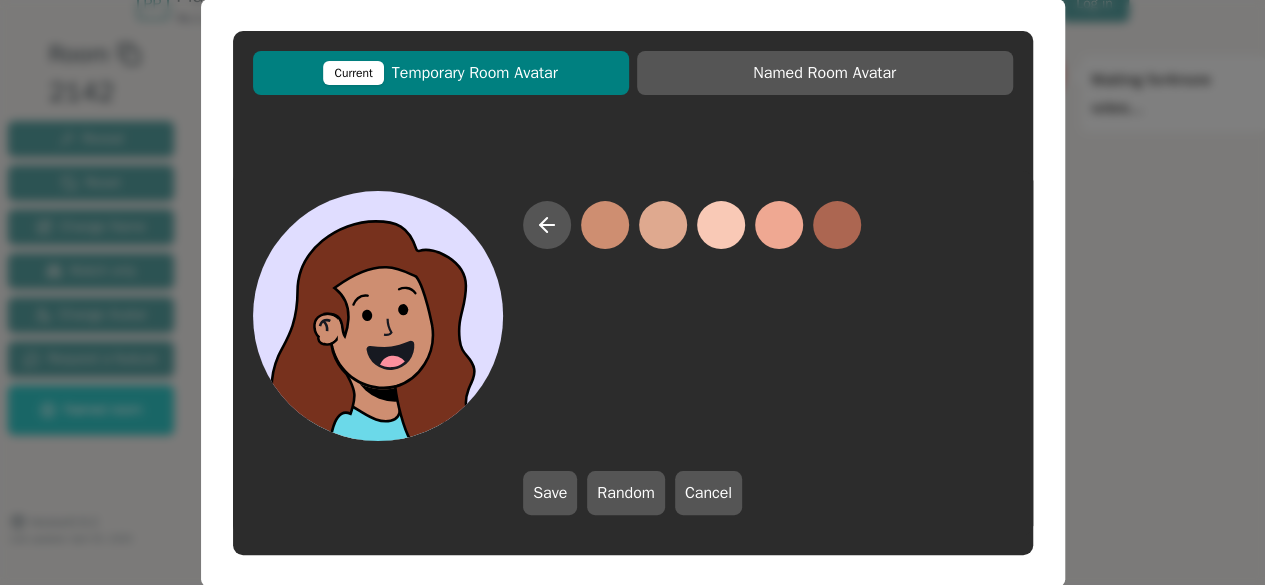 click at bounding box center [605, 225] 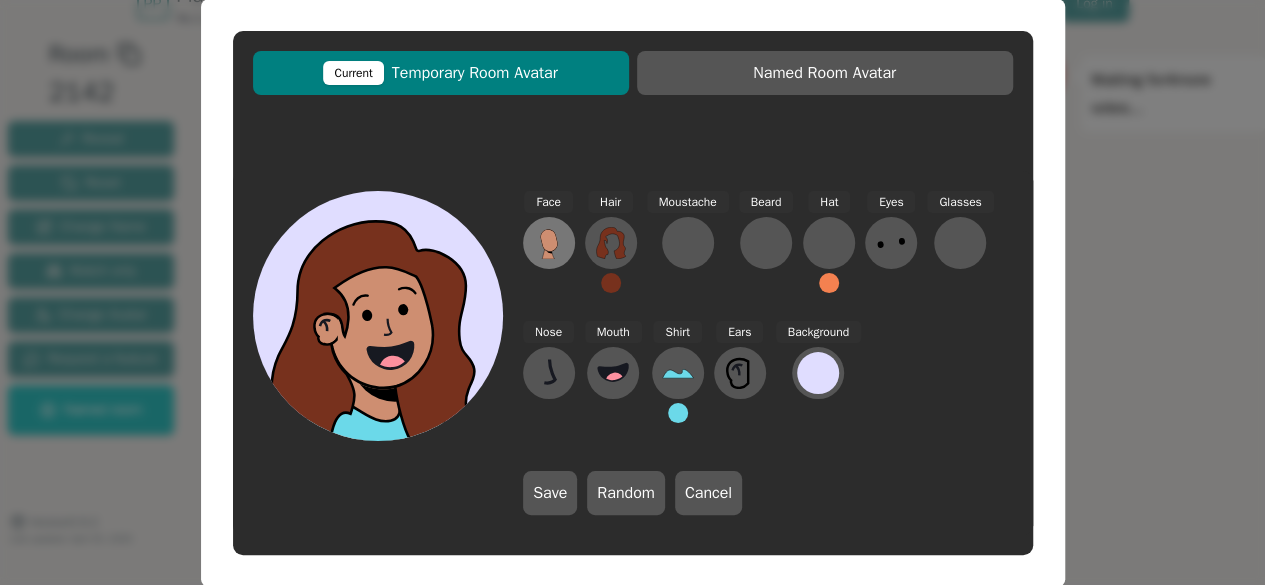 click 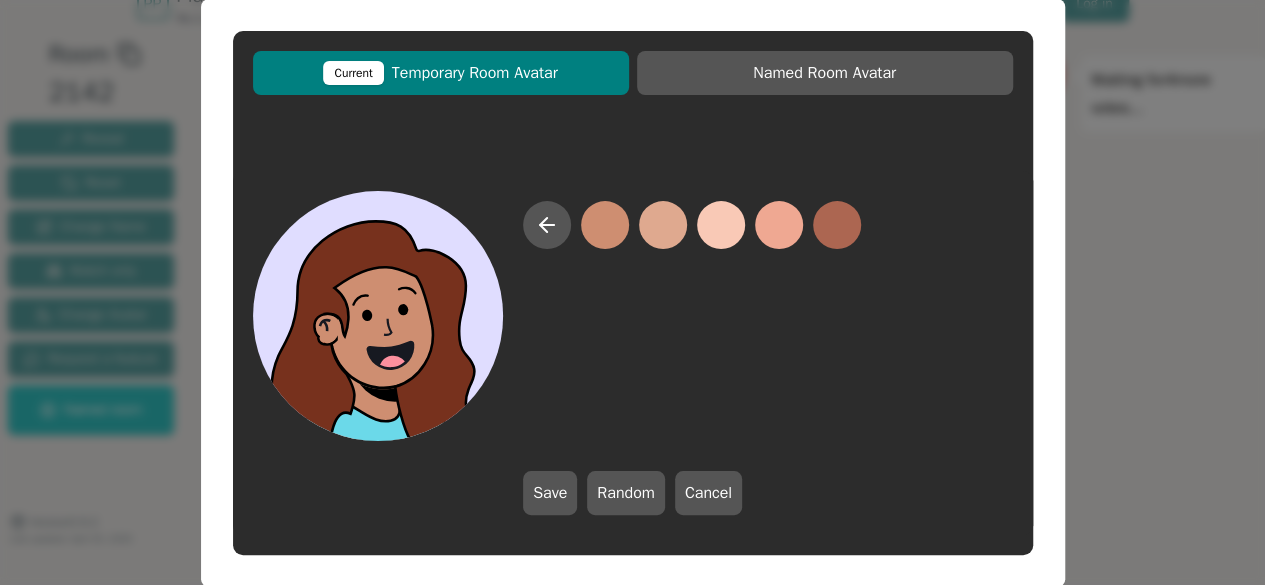 click at bounding box center (605, 225) 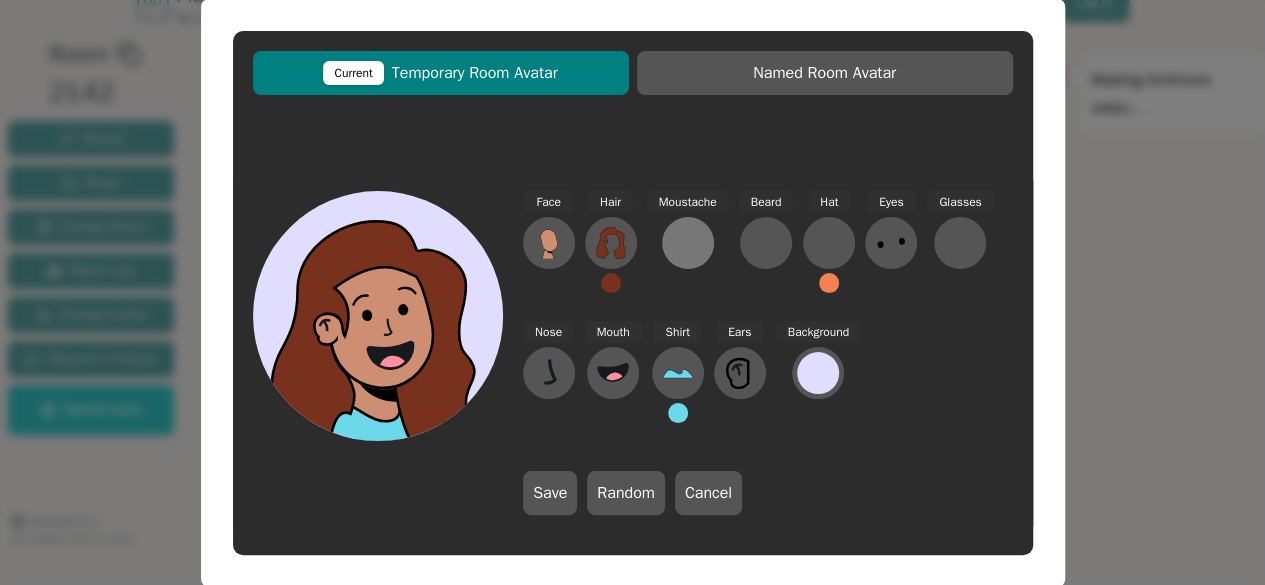 click at bounding box center [688, 243] 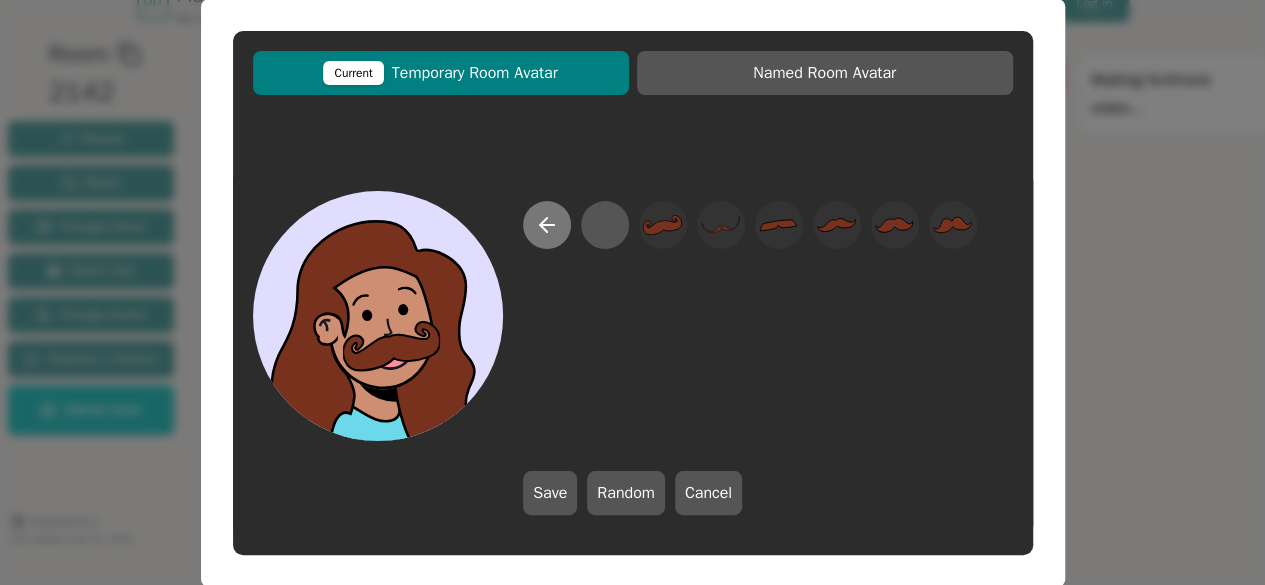 click 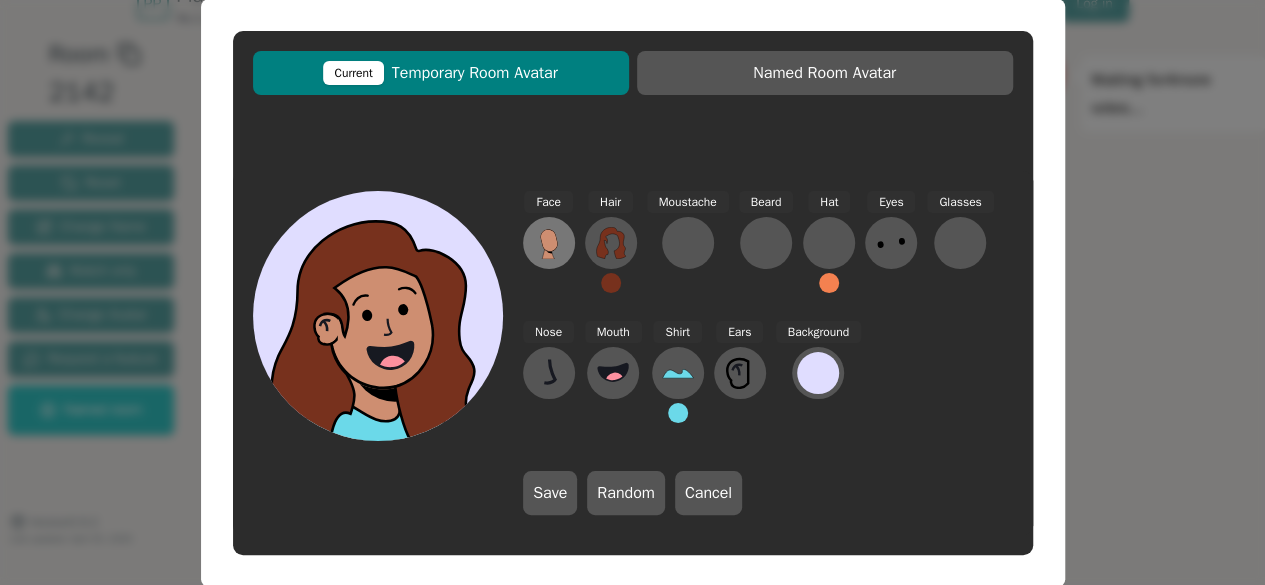 click 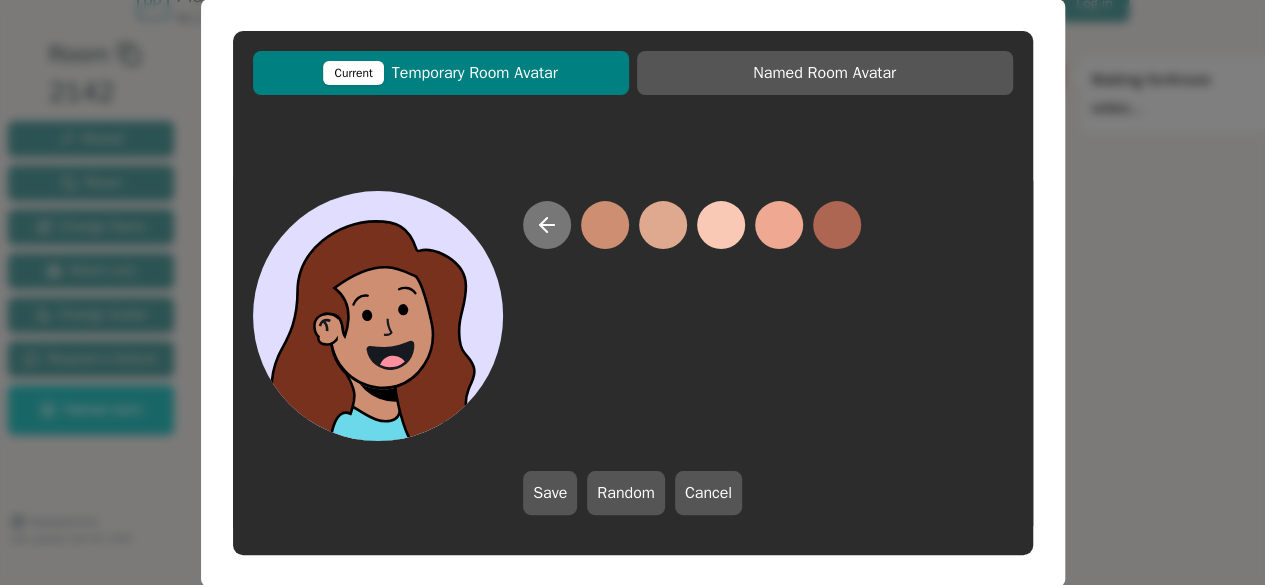 click 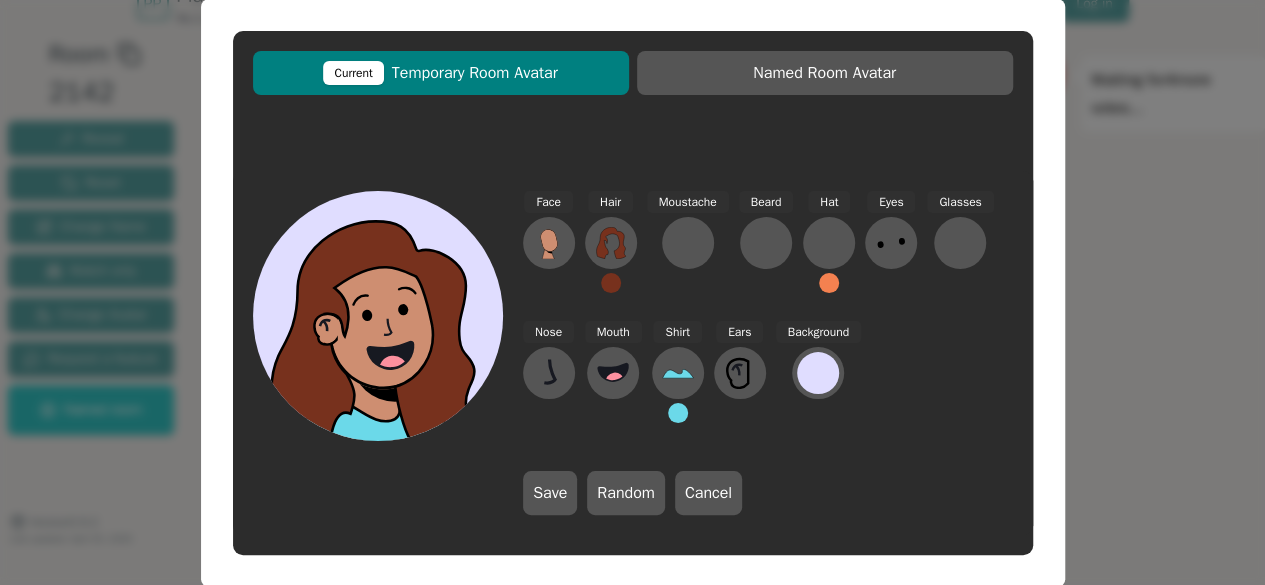 click 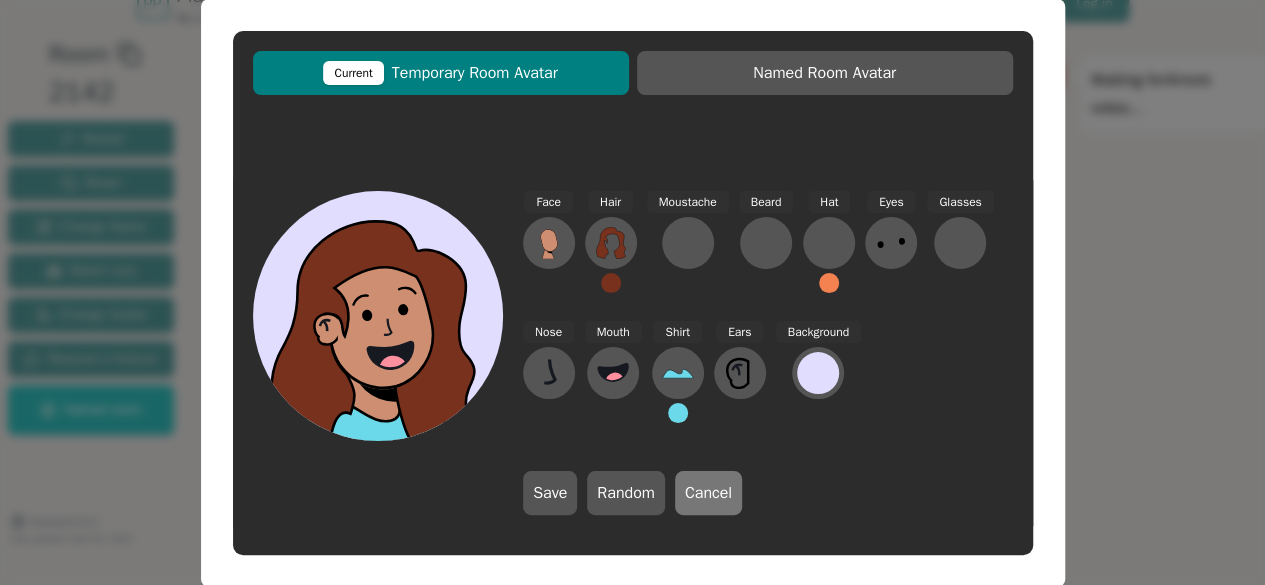 click on "Cancel" at bounding box center (708, 493) 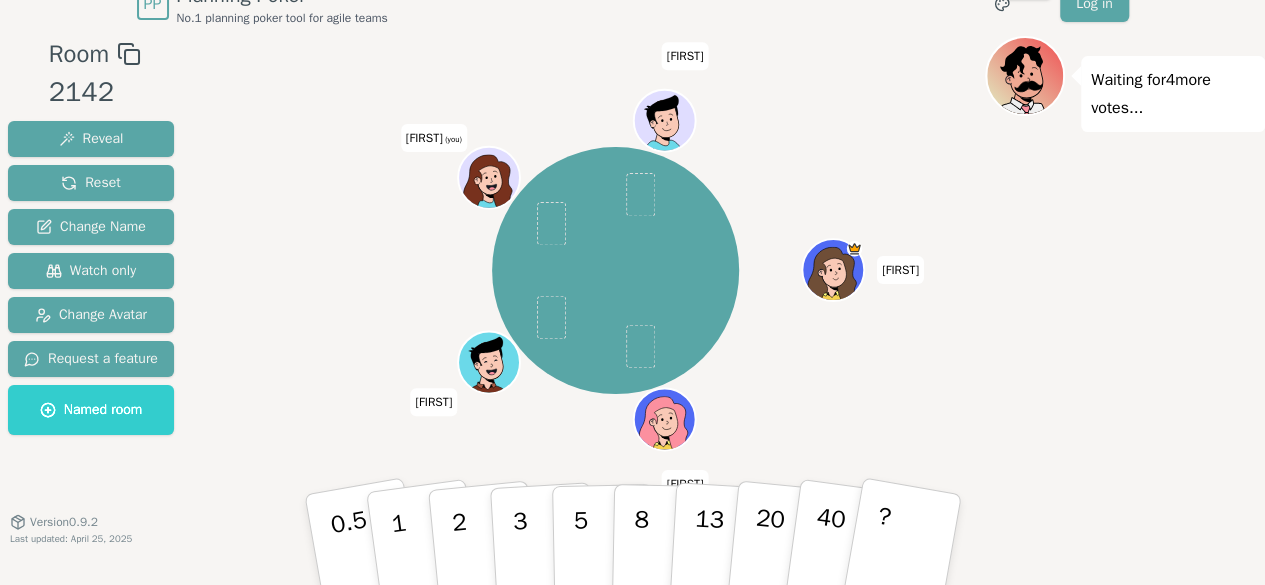 drag, startPoint x: 1154, startPoint y: 157, endPoint x: 1150, endPoint y: 187, distance: 30.265491 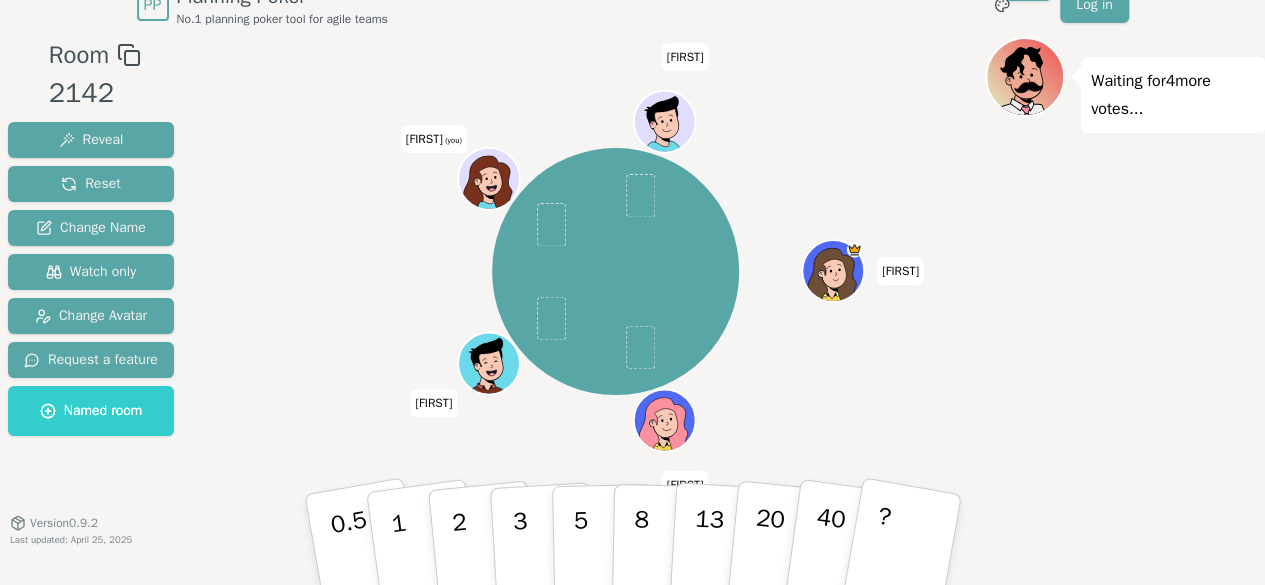click 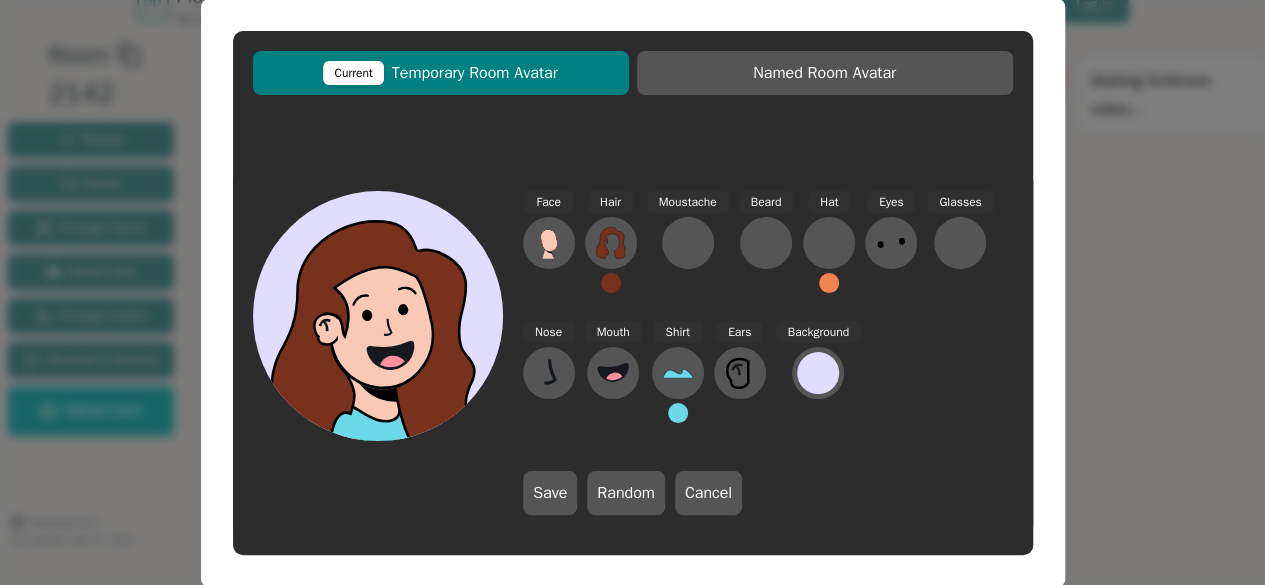 click on "Current Temporary Room Avatar" at bounding box center [441, 73] 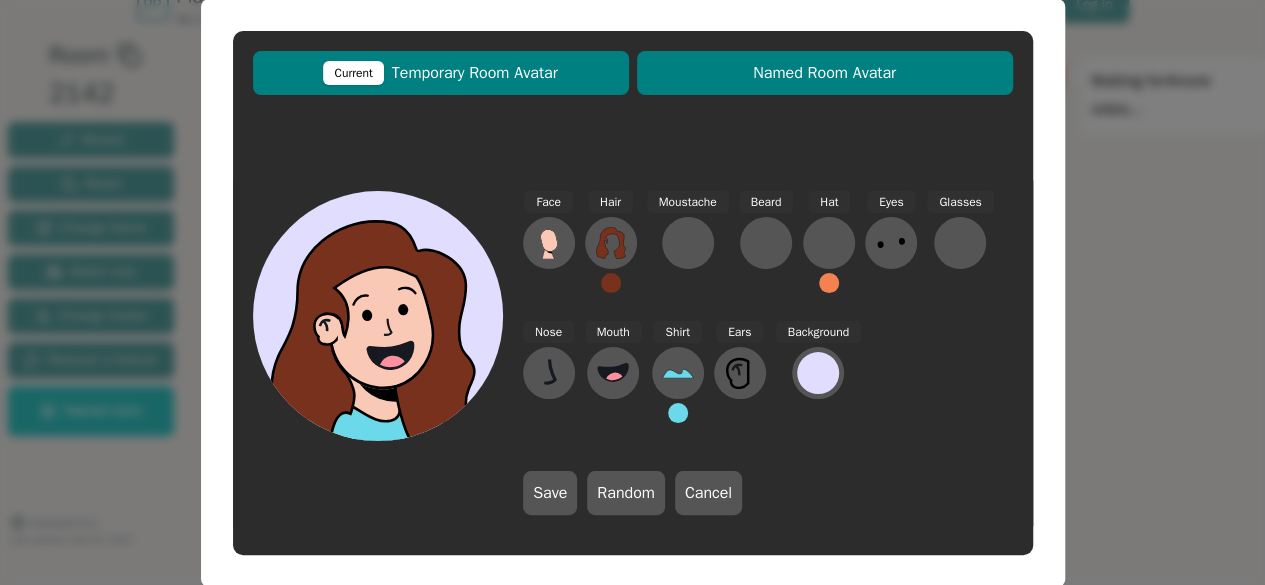 click on "Named Room Avatar" at bounding box center (825, 73) 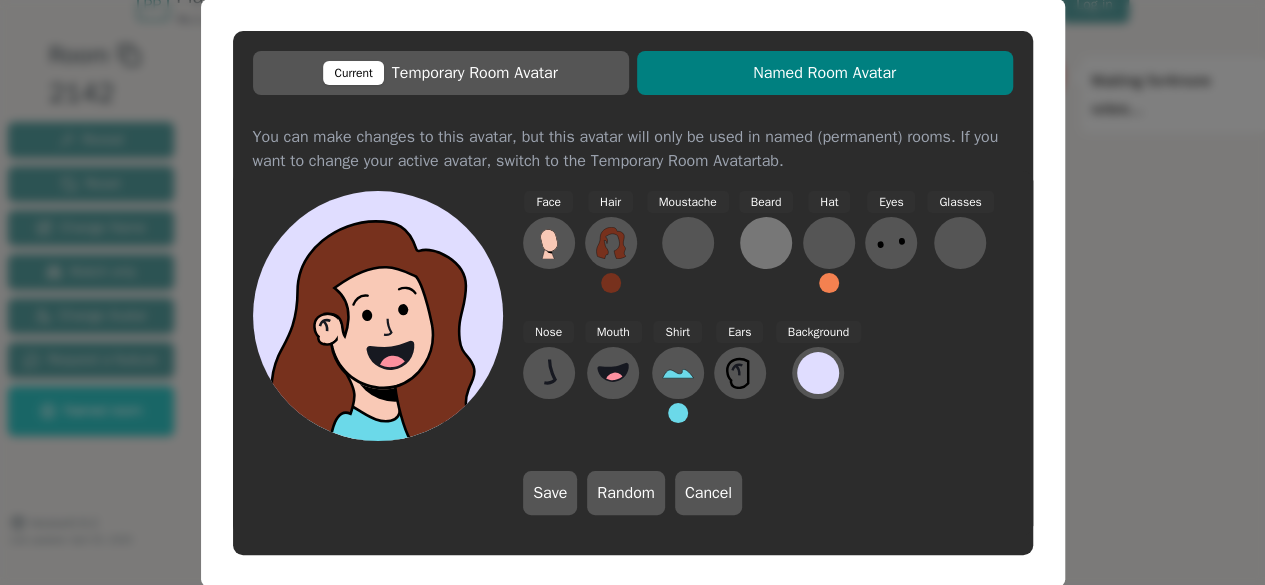 click at bounding box center (766, 243) 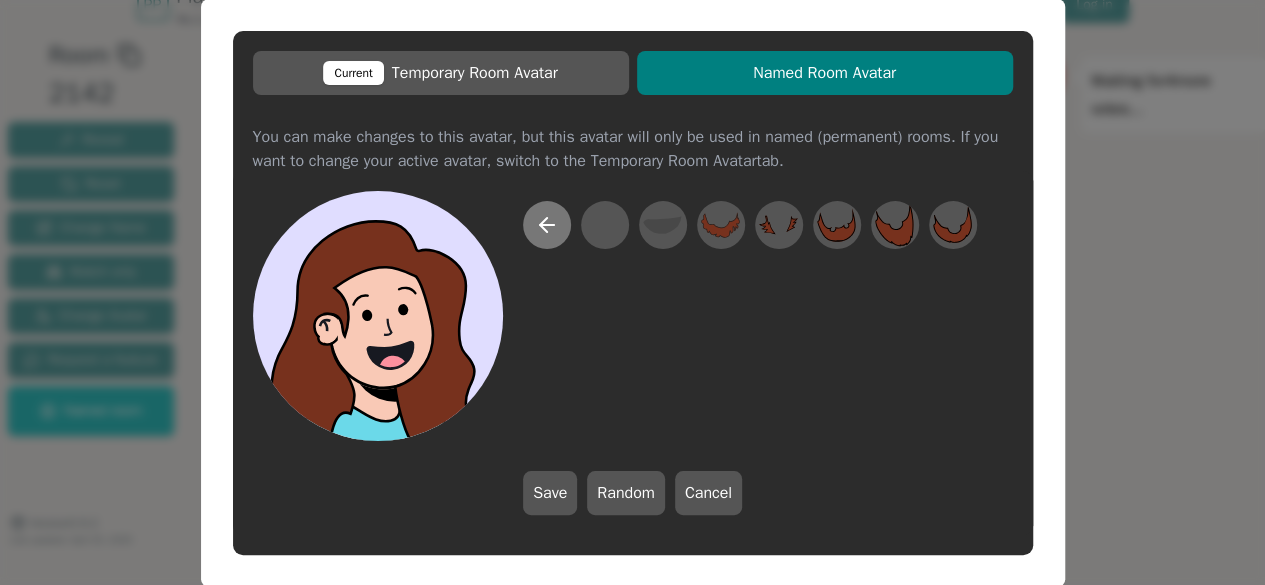 click 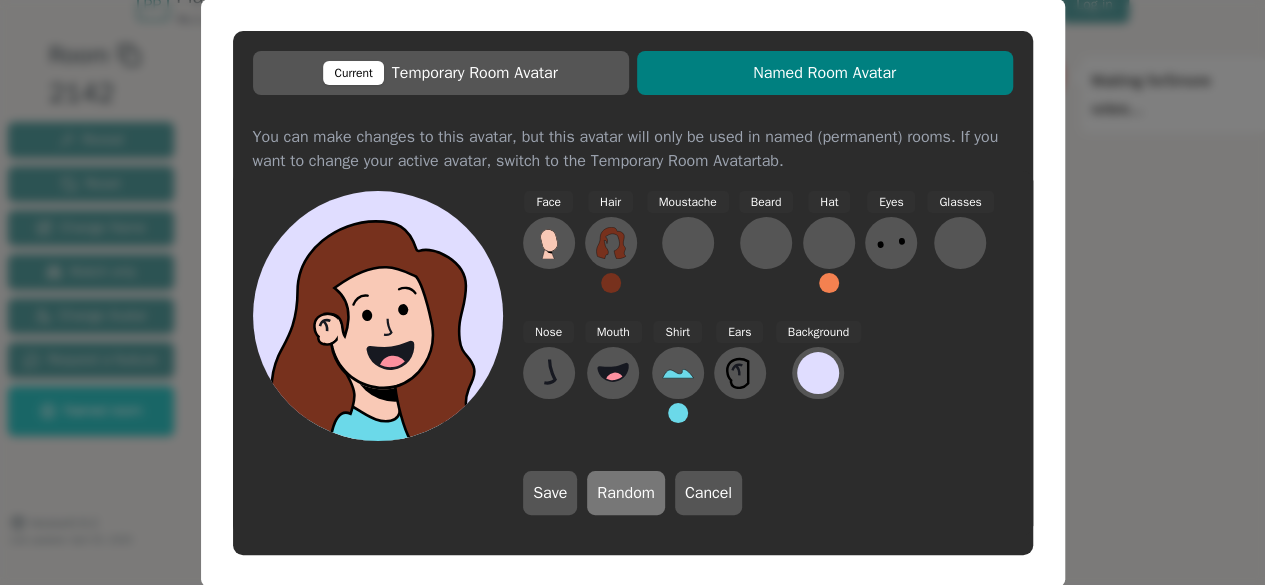 click on "Random" at bounding box center [626, 493] 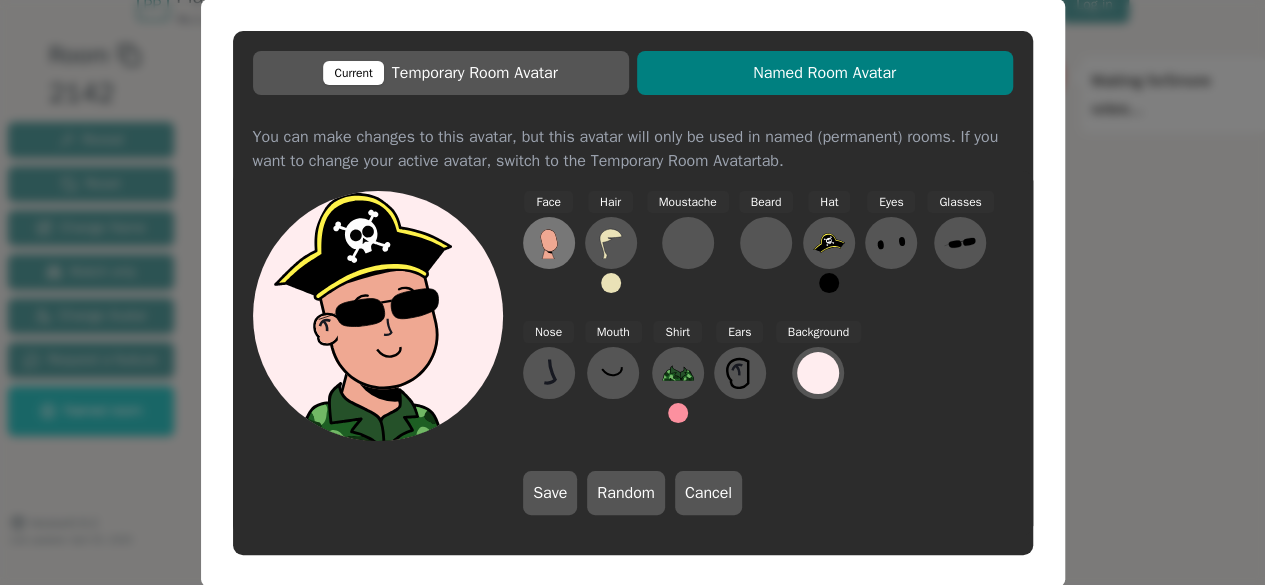 click 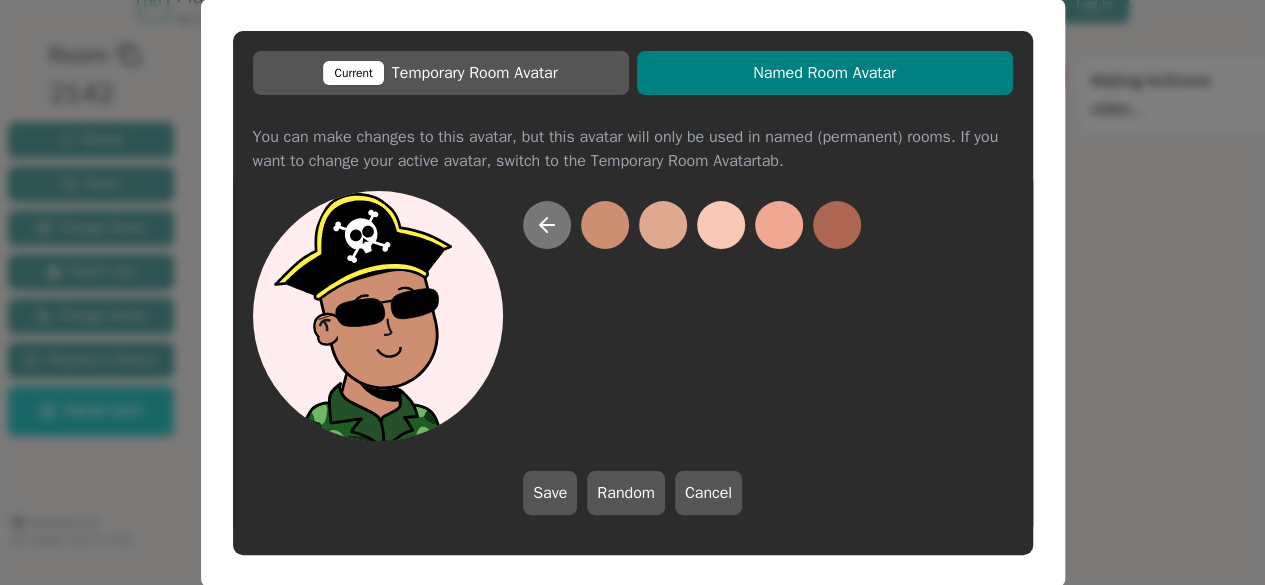 click 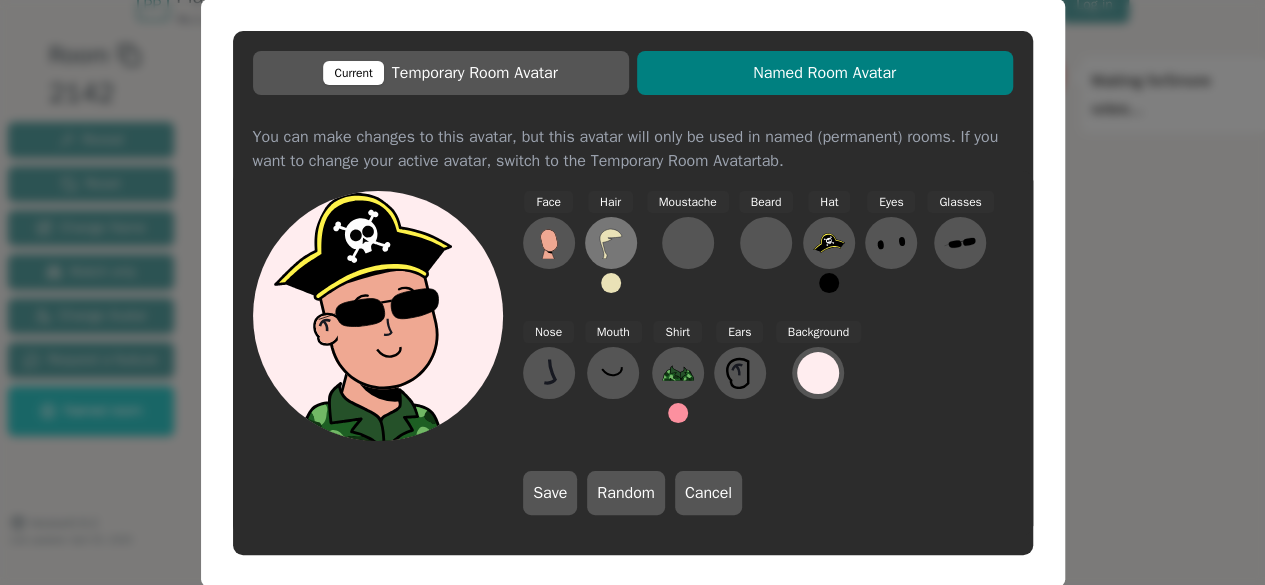 click at bounding box center [611, 243] 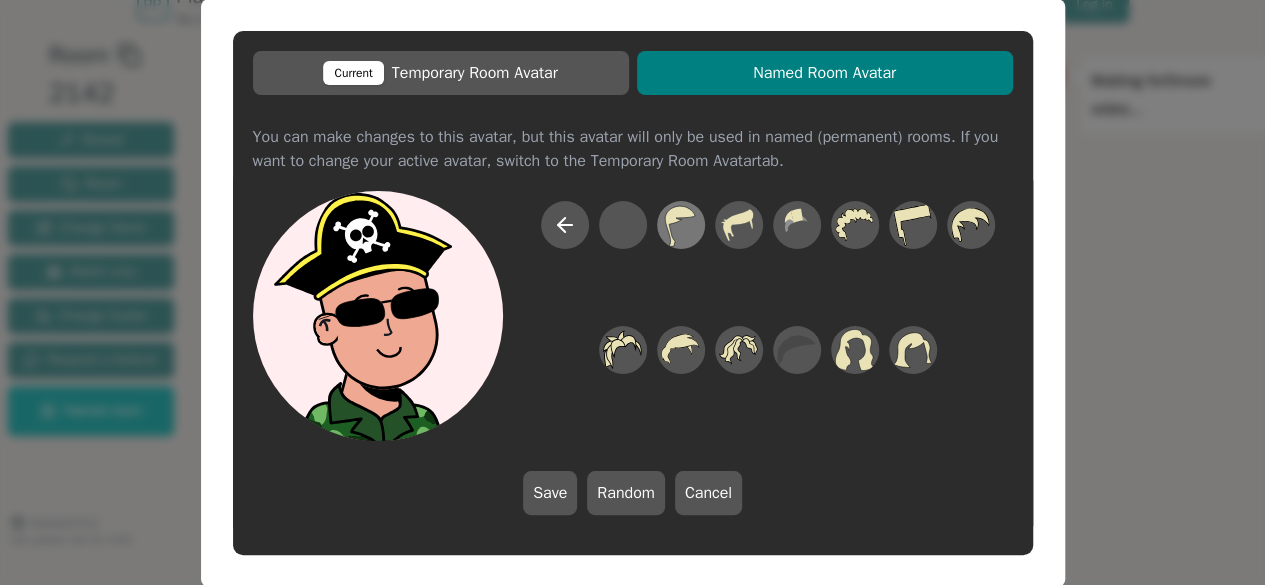 click 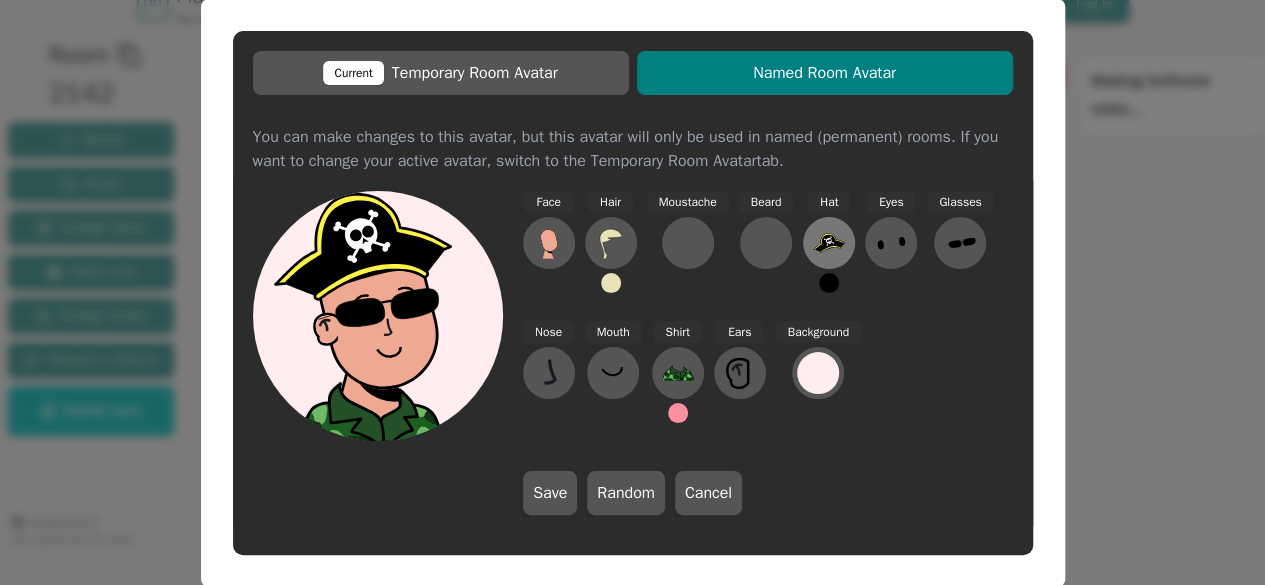 click 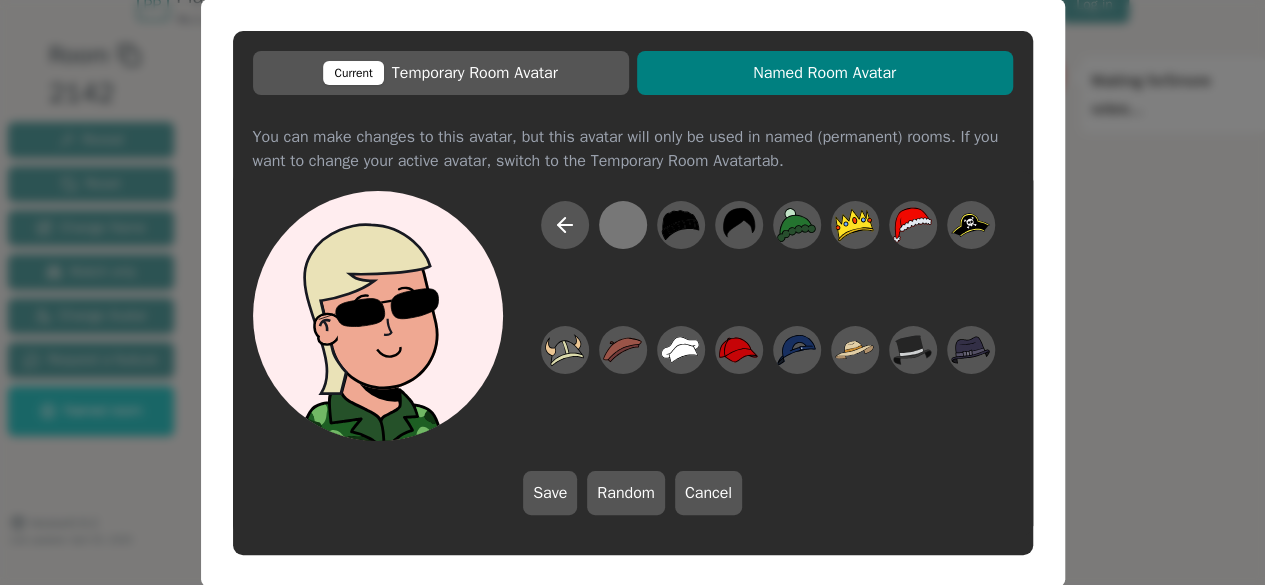 click at bounding box center (622, 224) 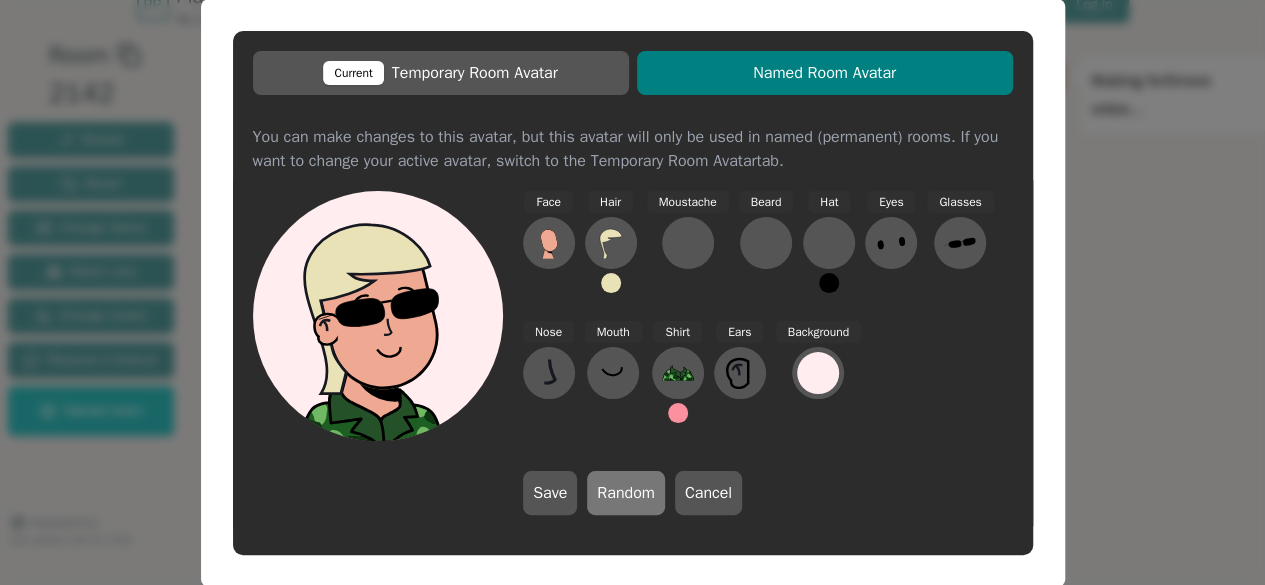 click on "Random" at bounding box center (626, 493) 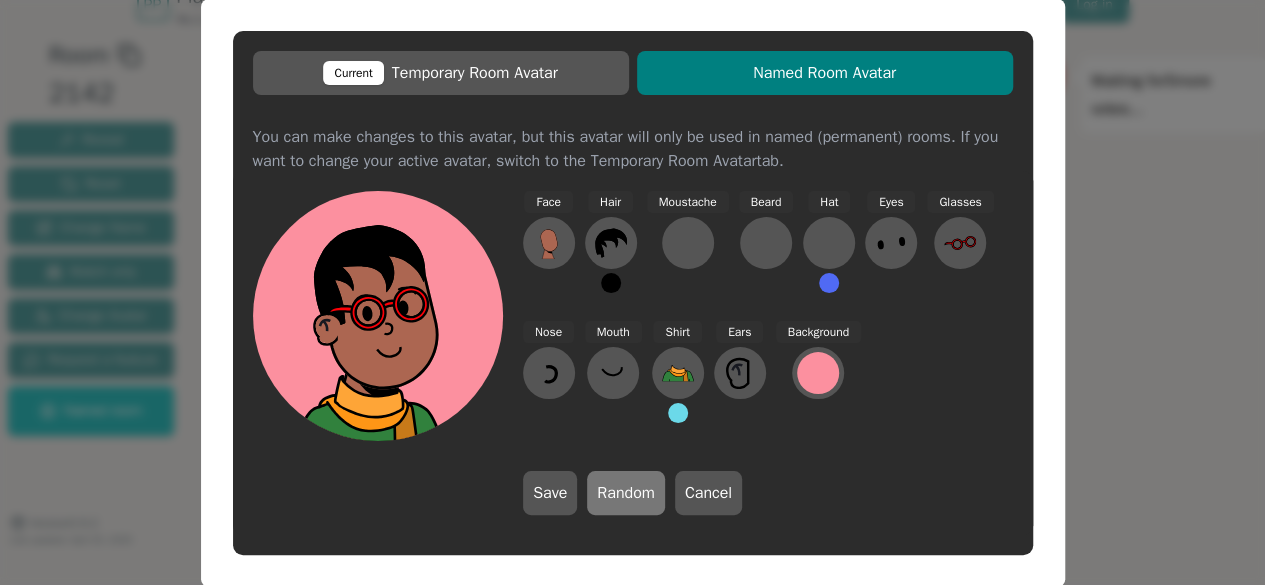 click on "Random" at bounding box center (626, 493) 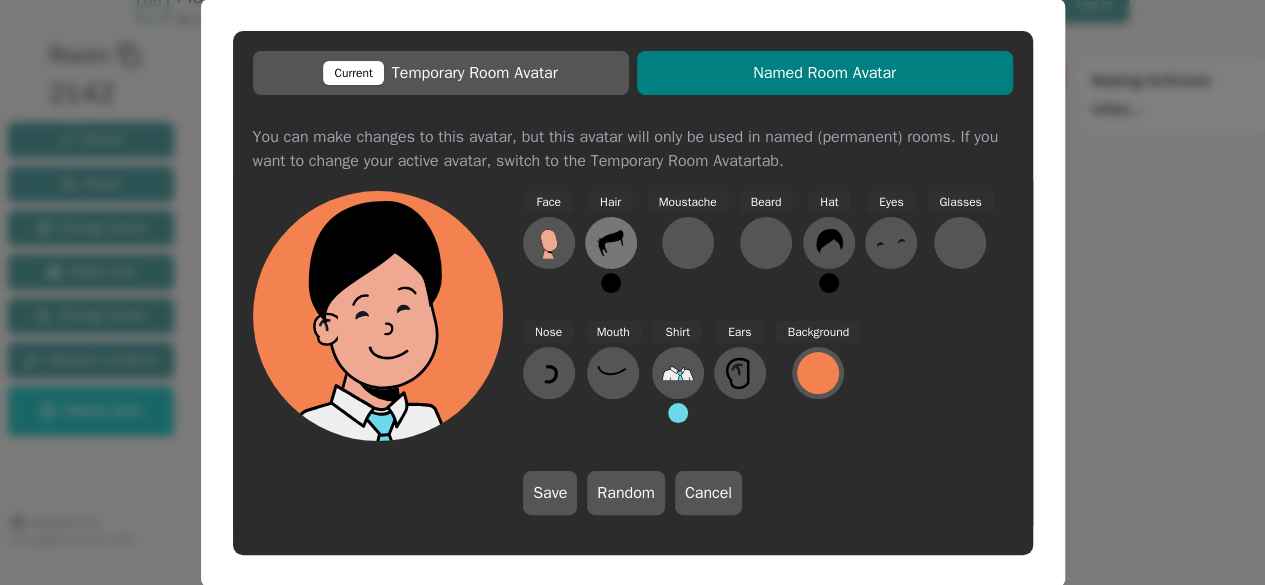 click 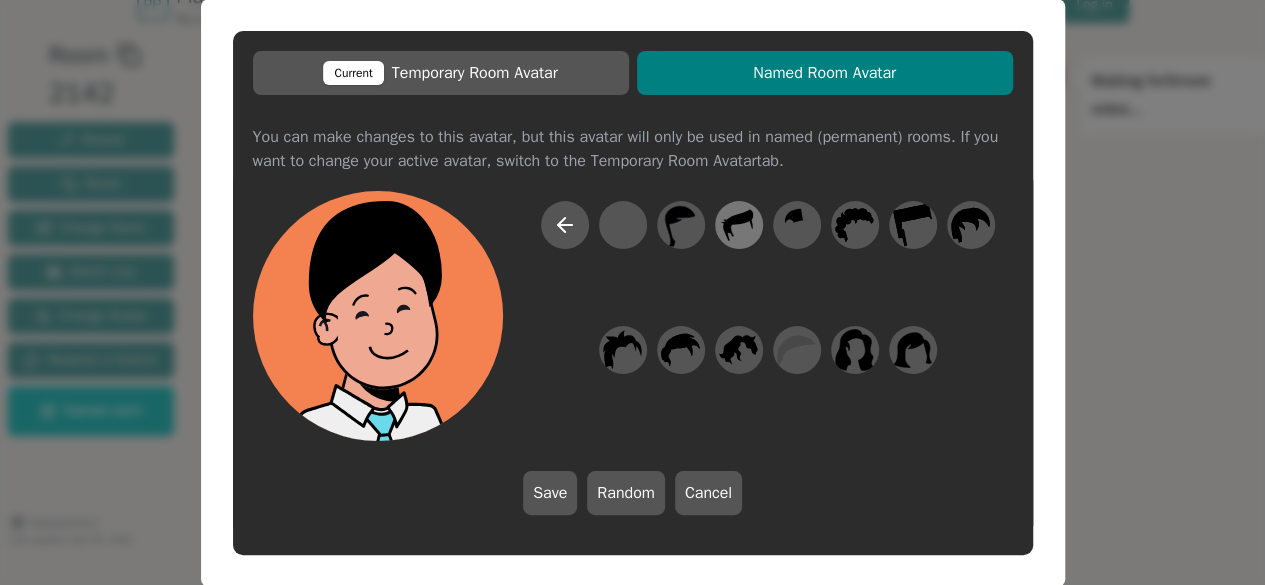 click 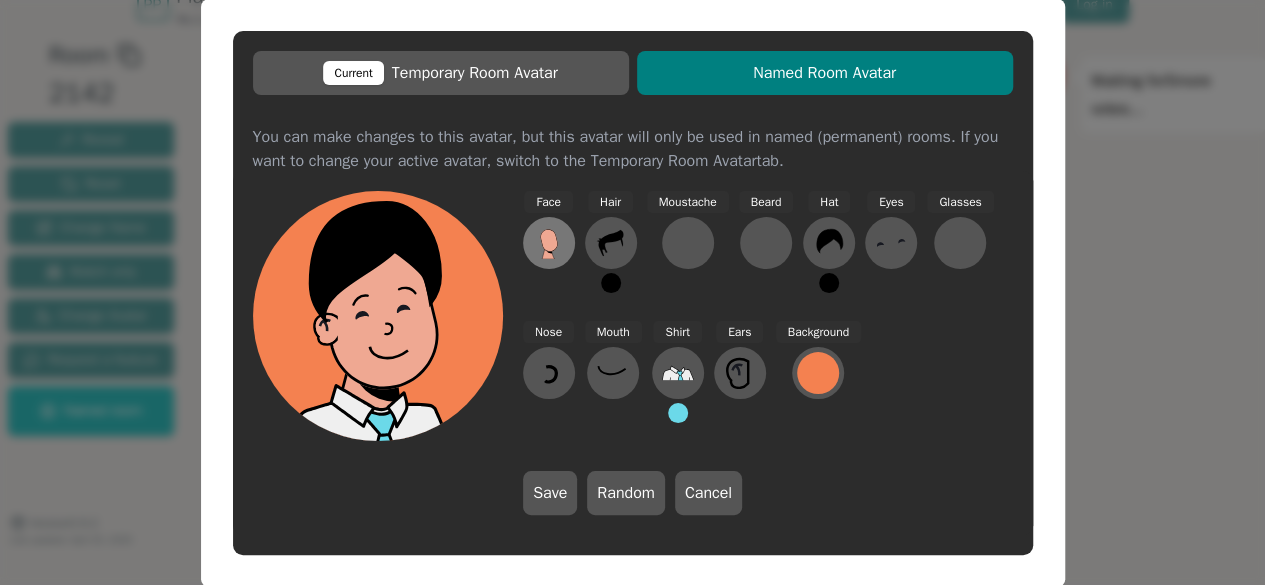 click 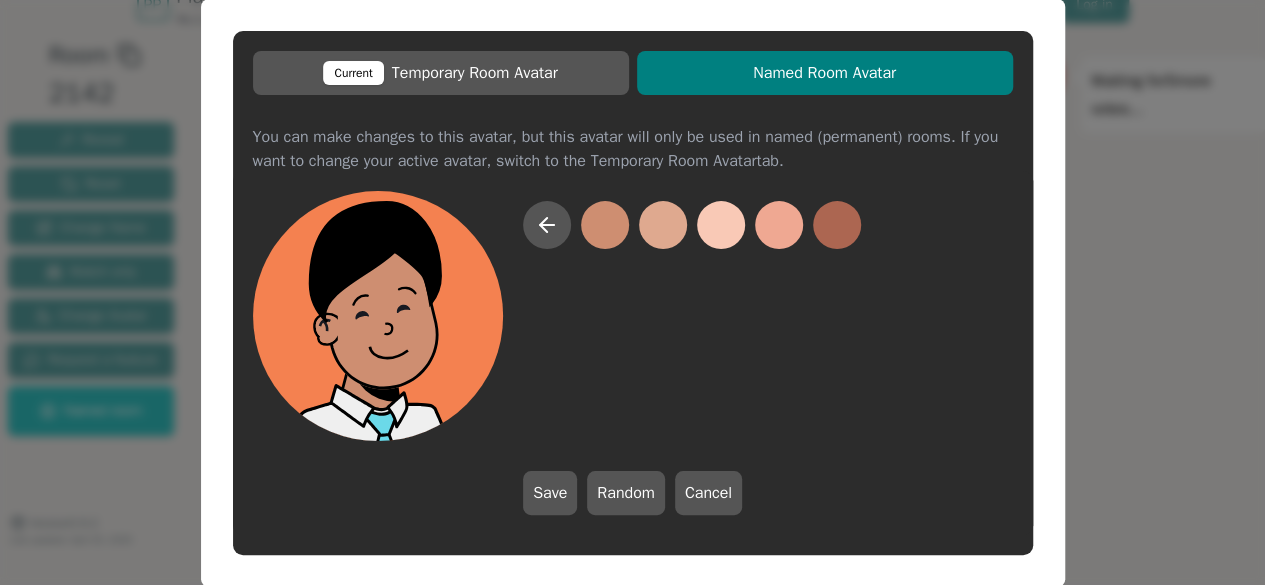 click at bounding box center [605, 225] 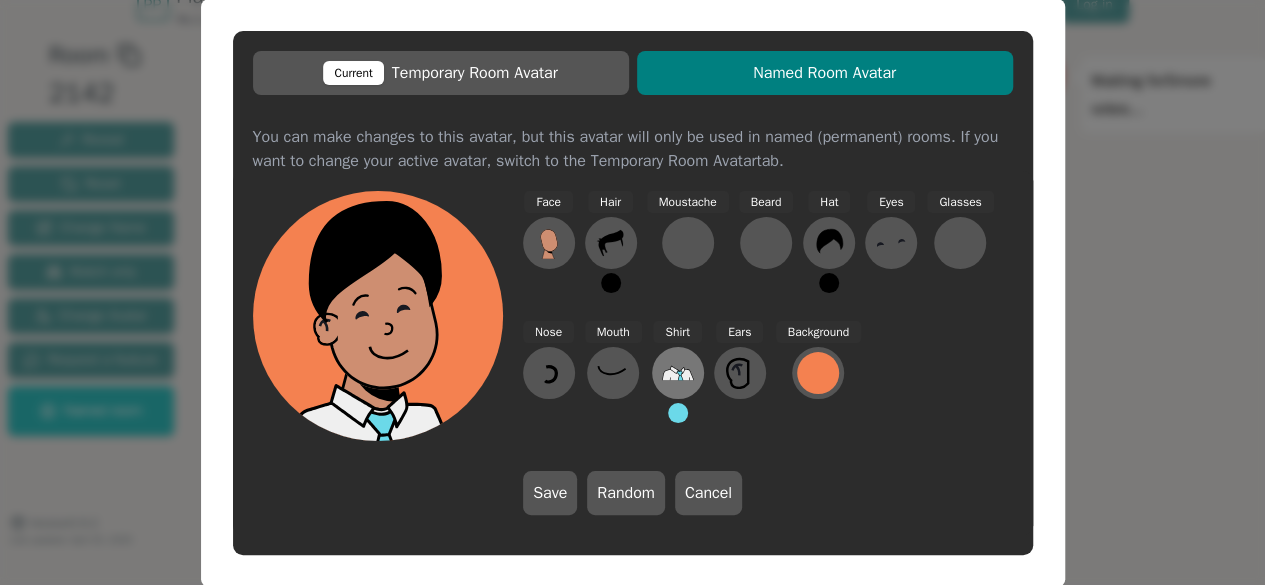 click 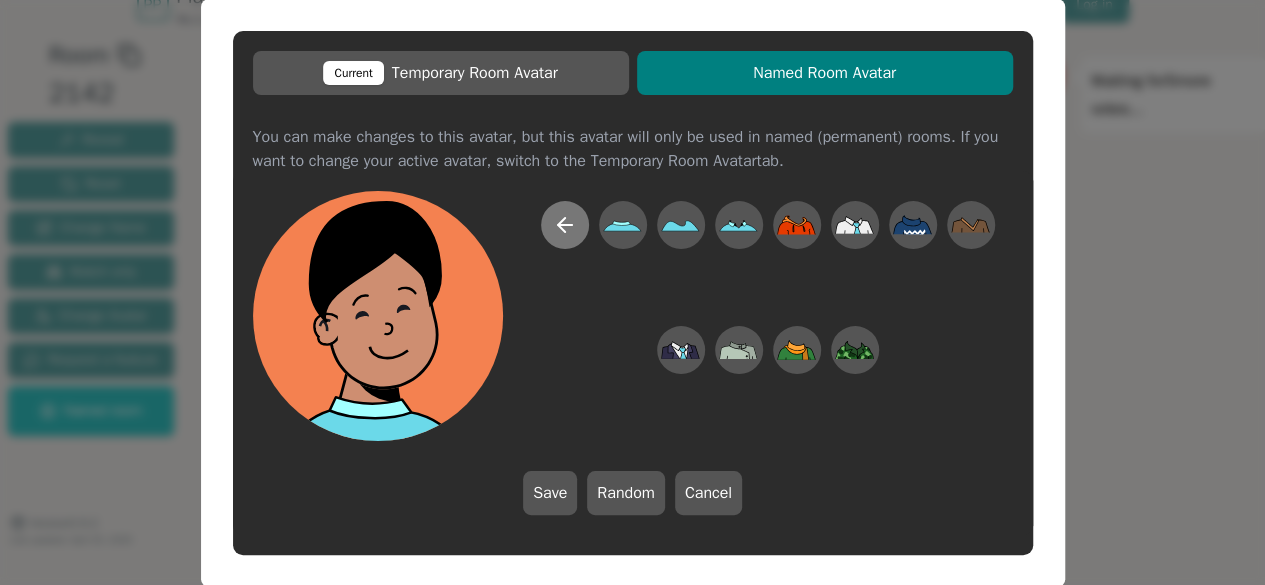 click 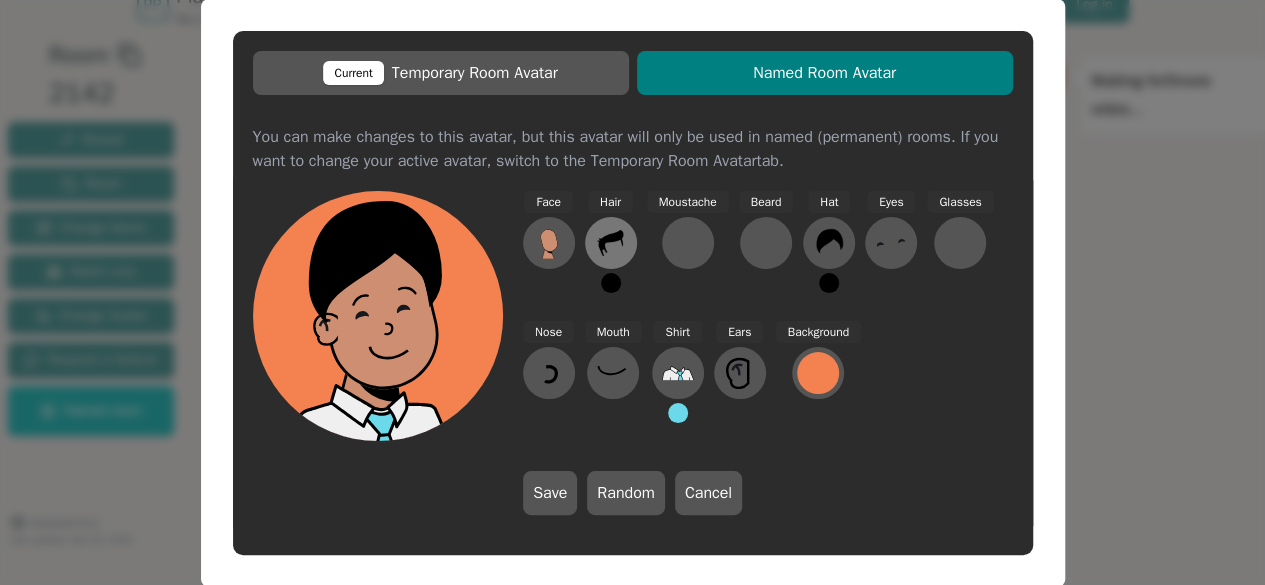 click 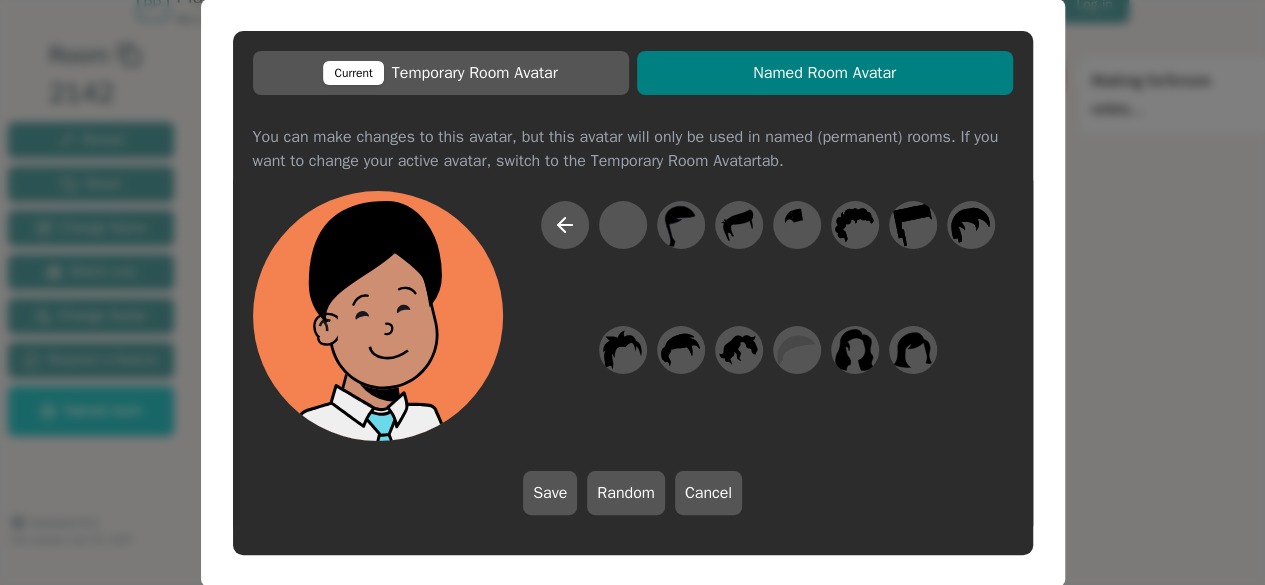 click at bounding box center [623, 225] 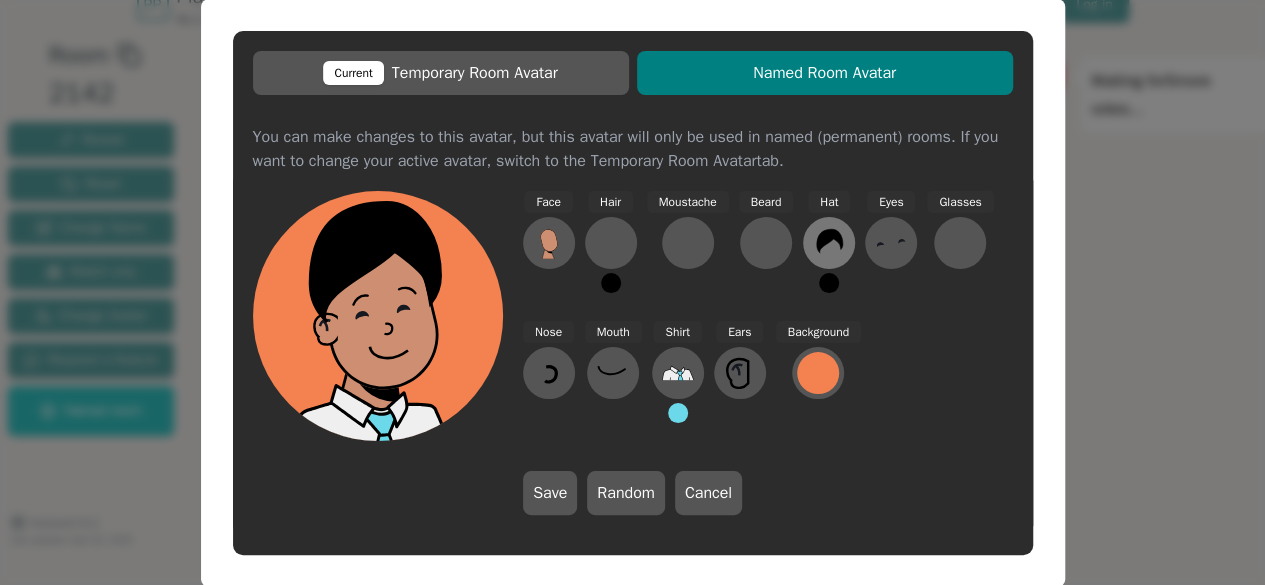 click 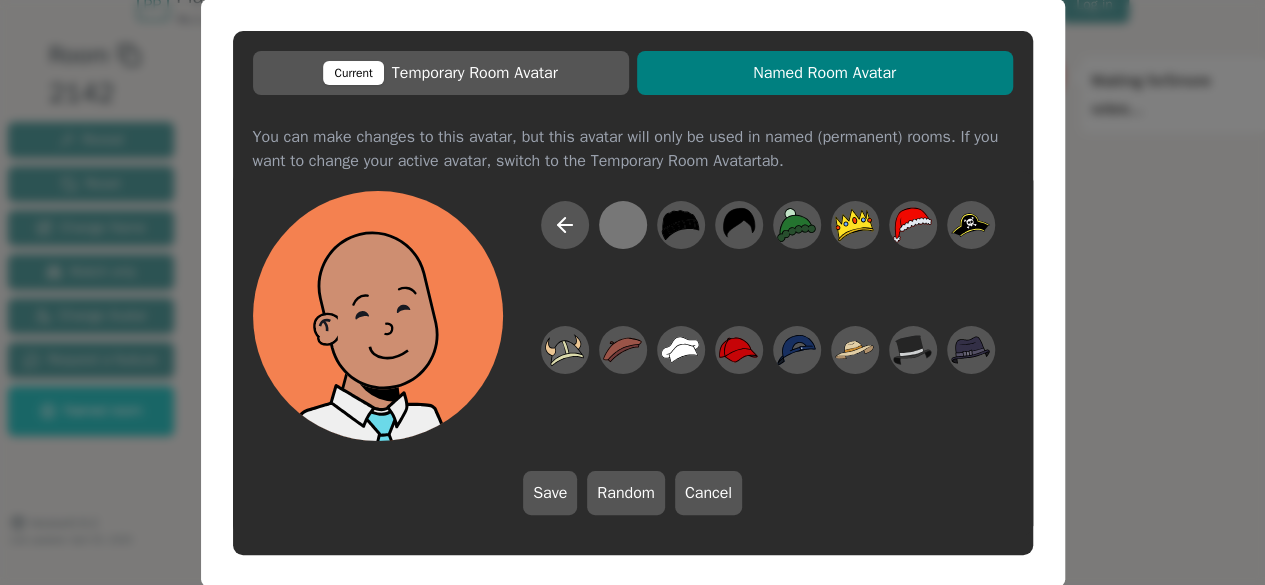 click at bounding box center (622, 224) 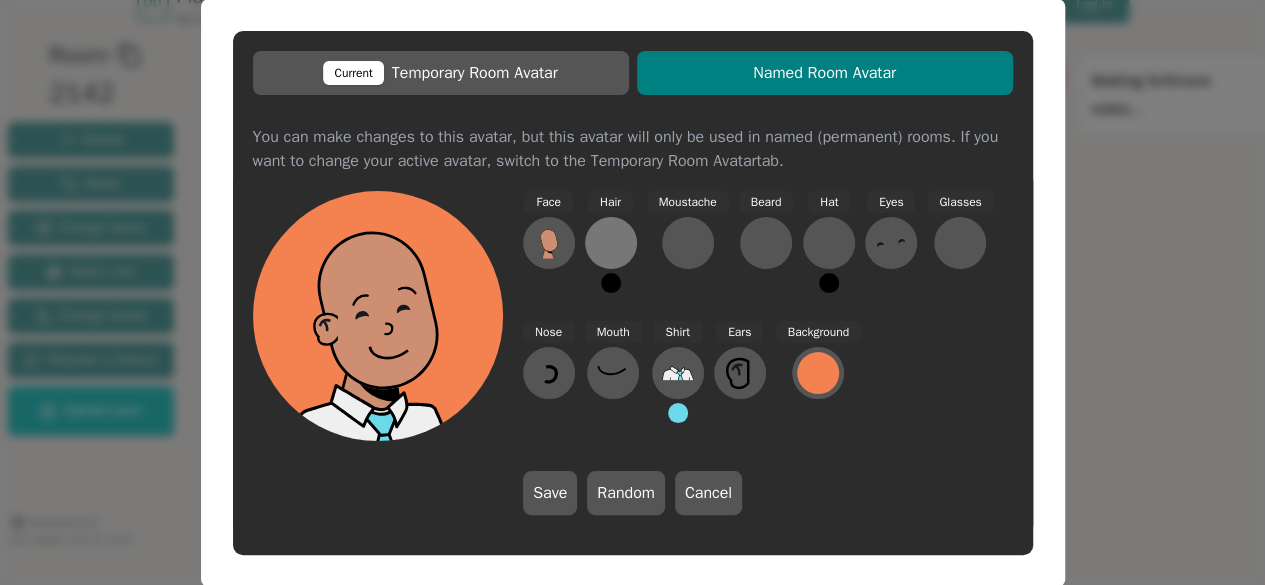 click at bounding box center (611, 243) 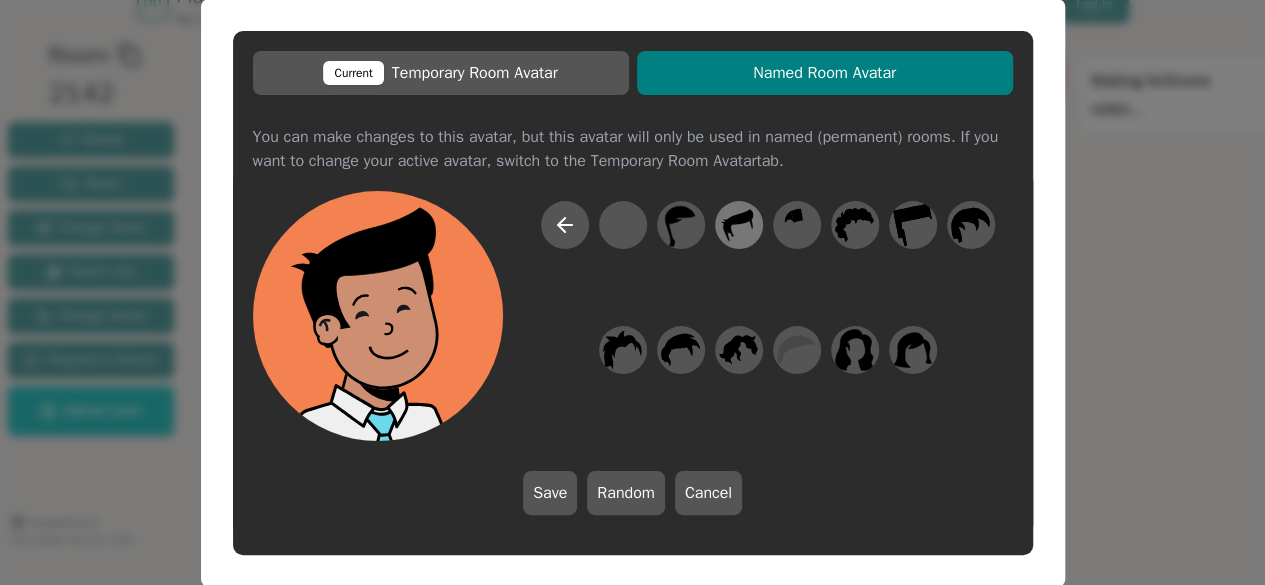 click 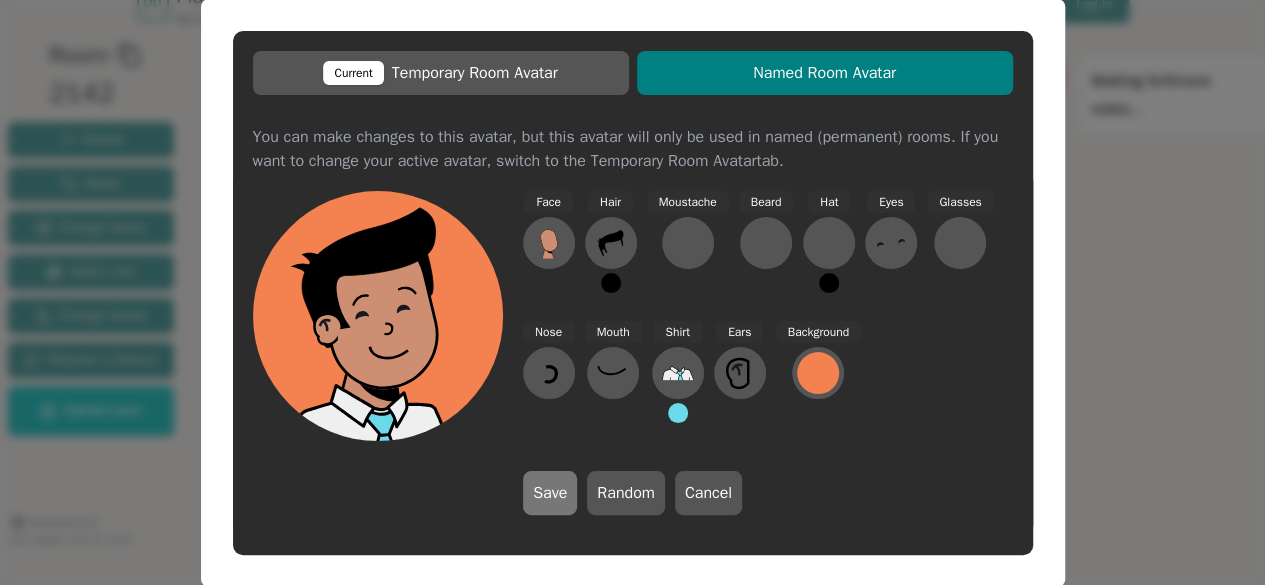 click on "Save" at bounding box center [550, 493] 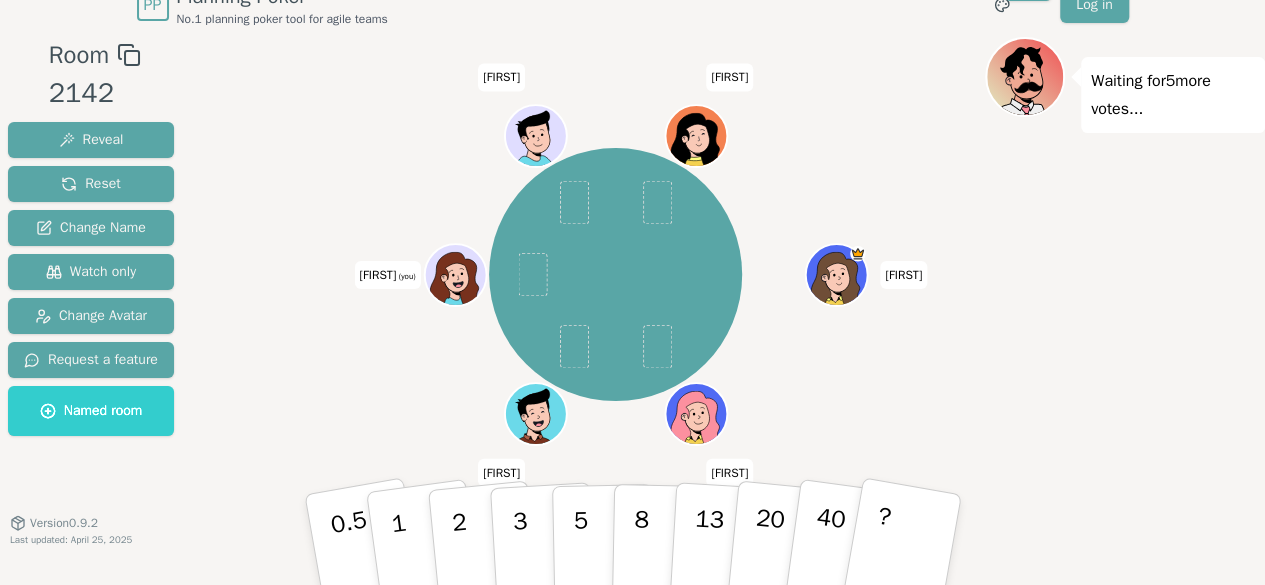 click on "[FIRST] [FIRST] [FIRST]   (you) [FIRST] [FIRST]" at bounding box center (615, 274) 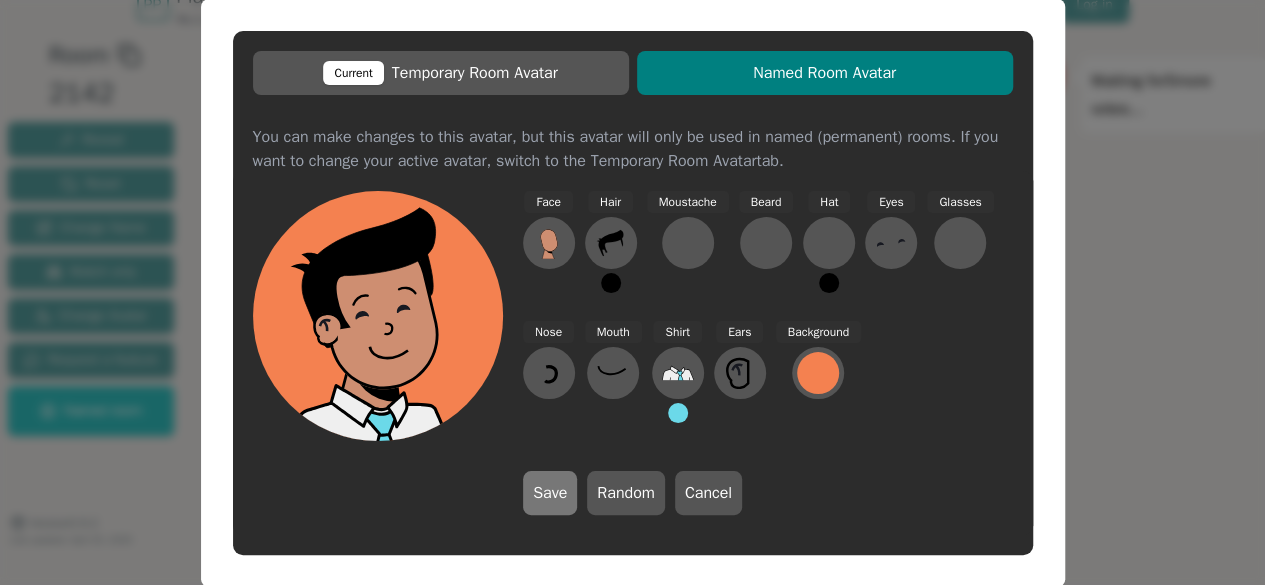 click on "Save" at bounding box center [550, 493] 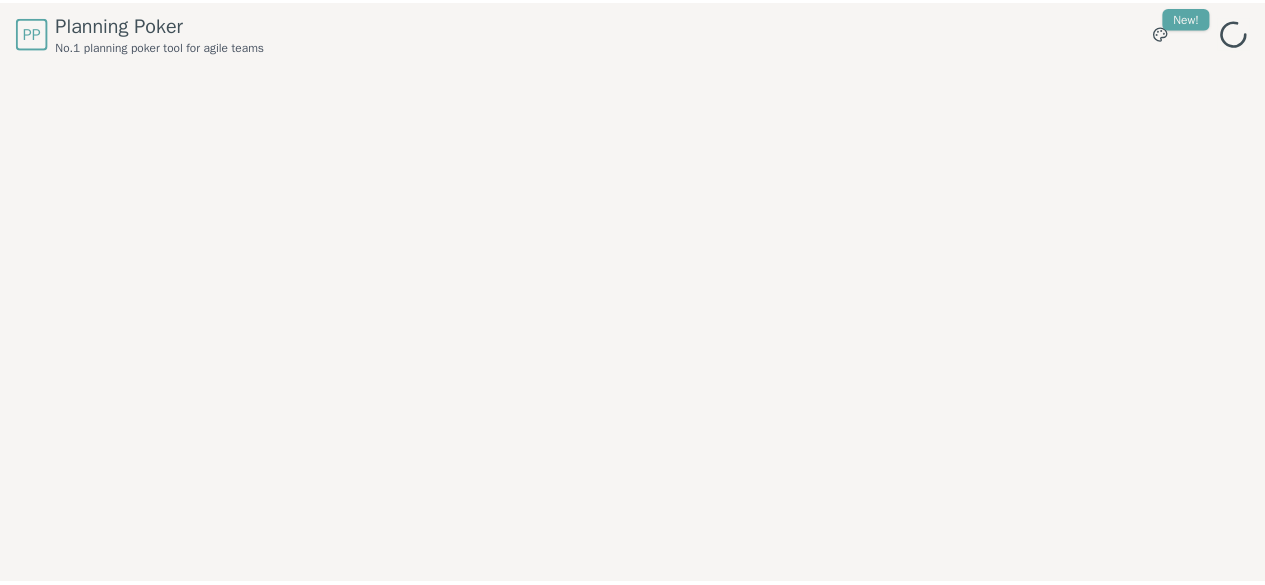 scroll, scrollTop: 0, scrollLeft: 0, axis: both 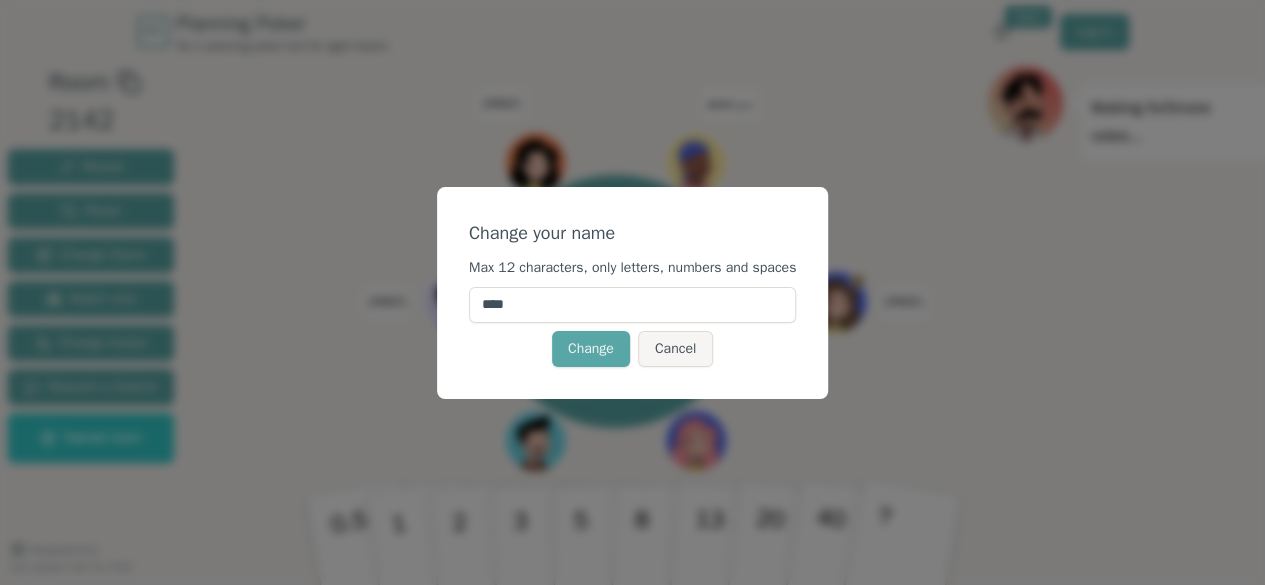 click on "****" at bounding box center [632, 305] 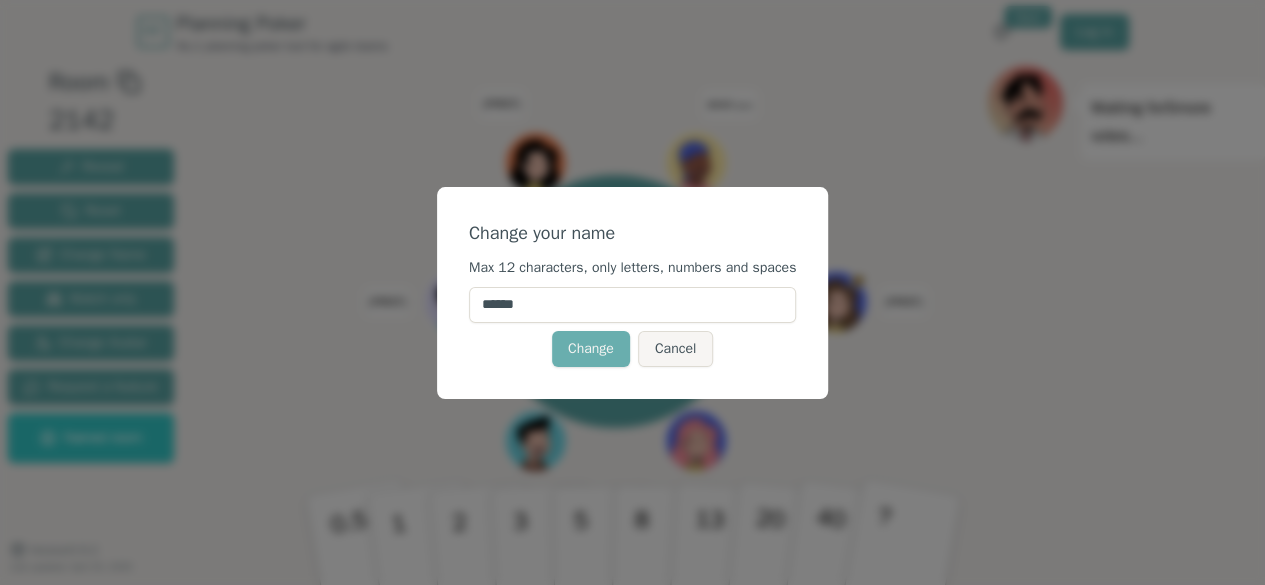 type on "******" 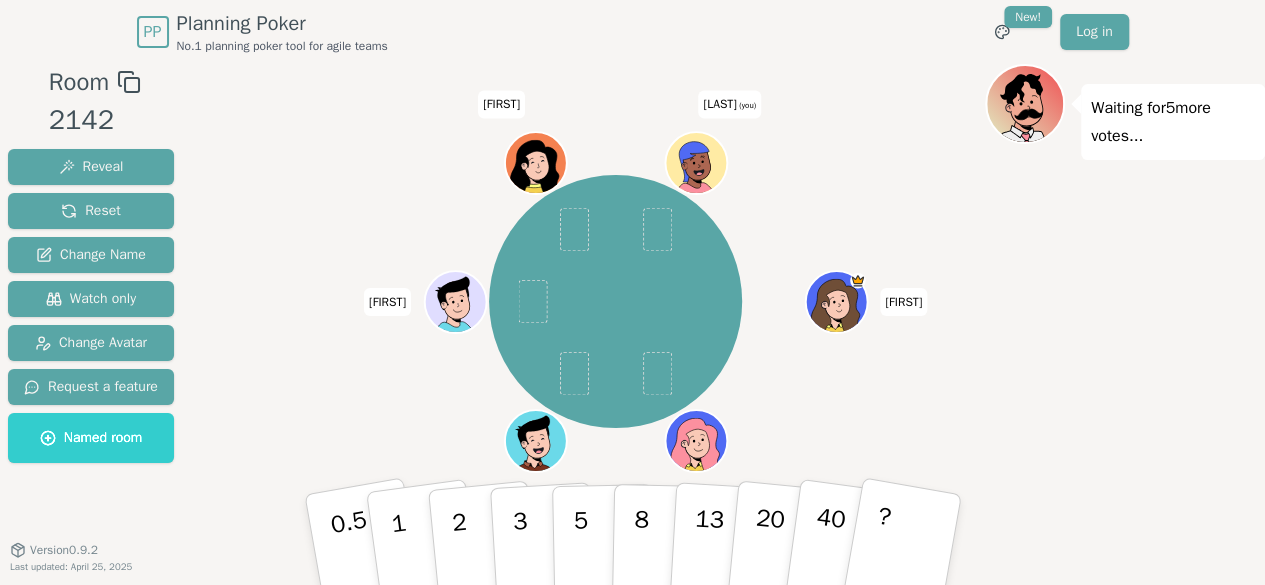 click at bounding box center [698, 182] 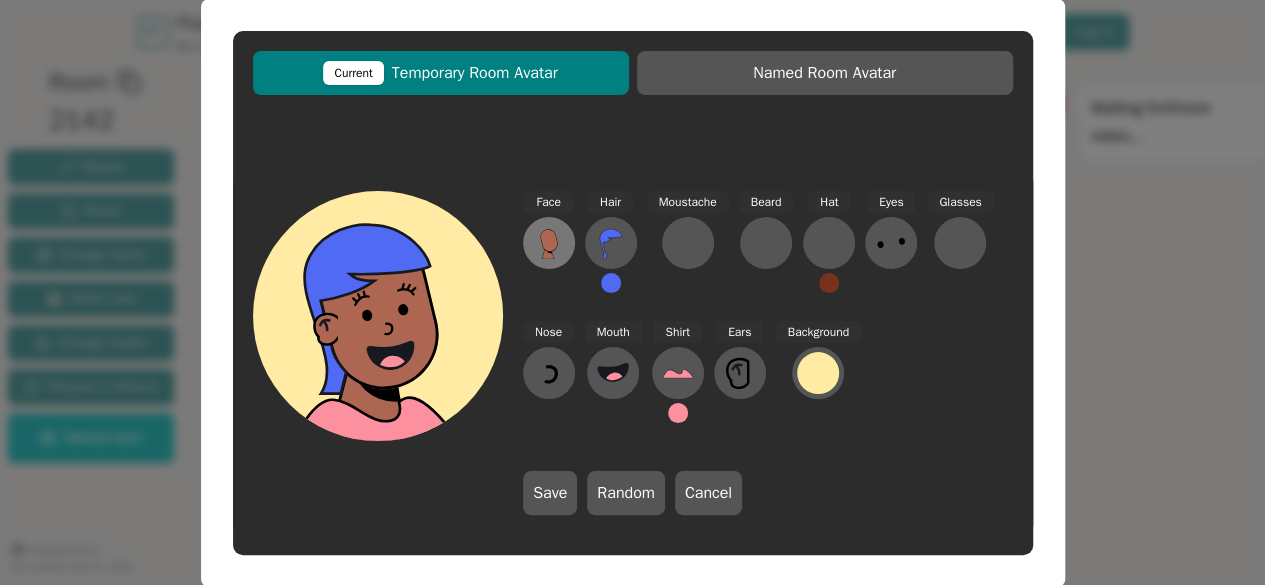 click 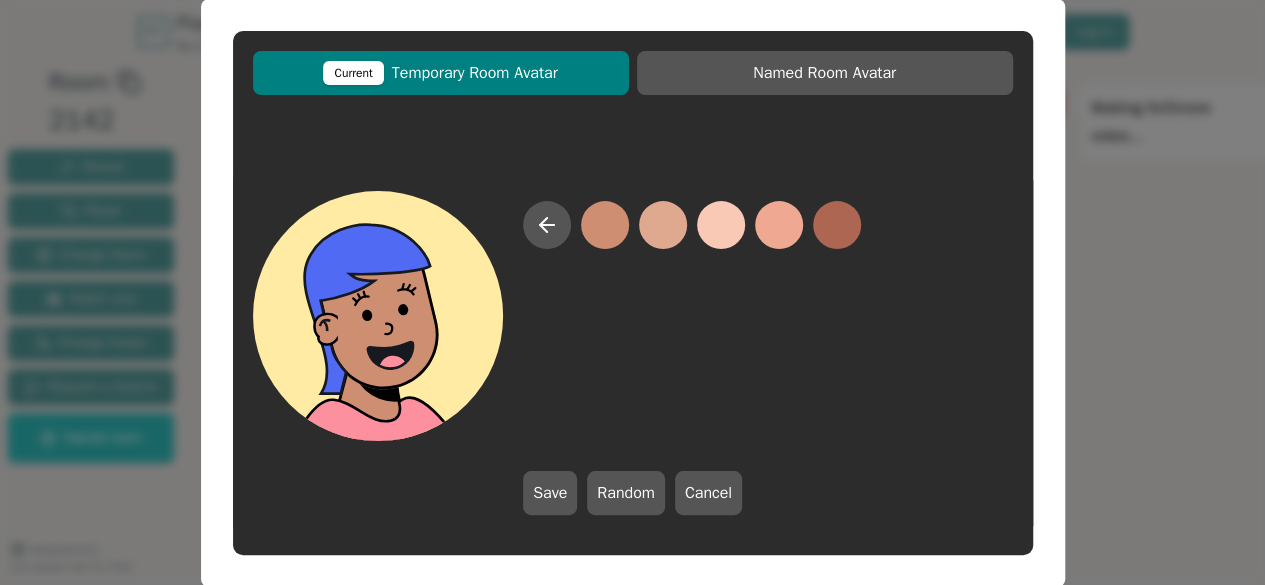 click at bounding box center [605, 225] 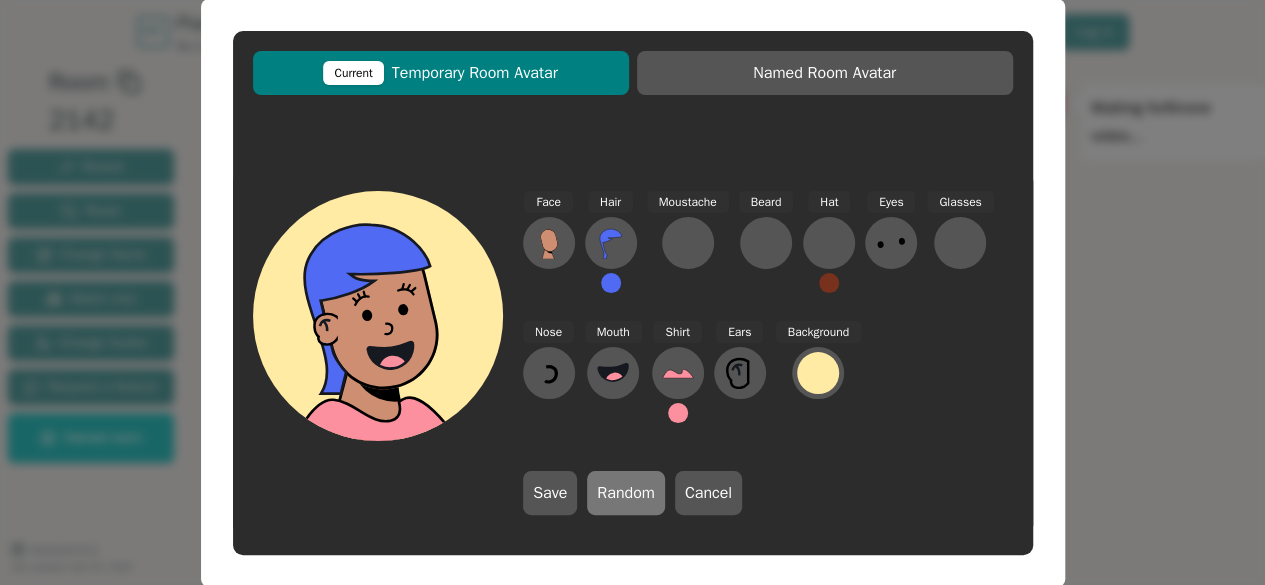 click on "Random" at bounding box center (626, 493) 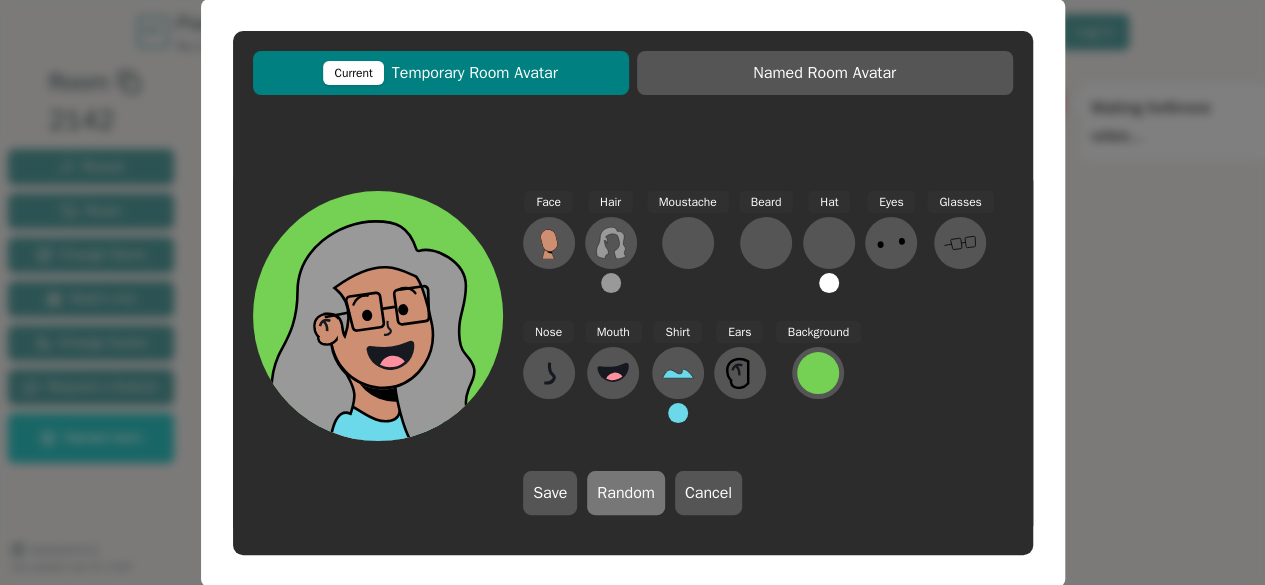 click on "Random" at bounding box center [626, 493] 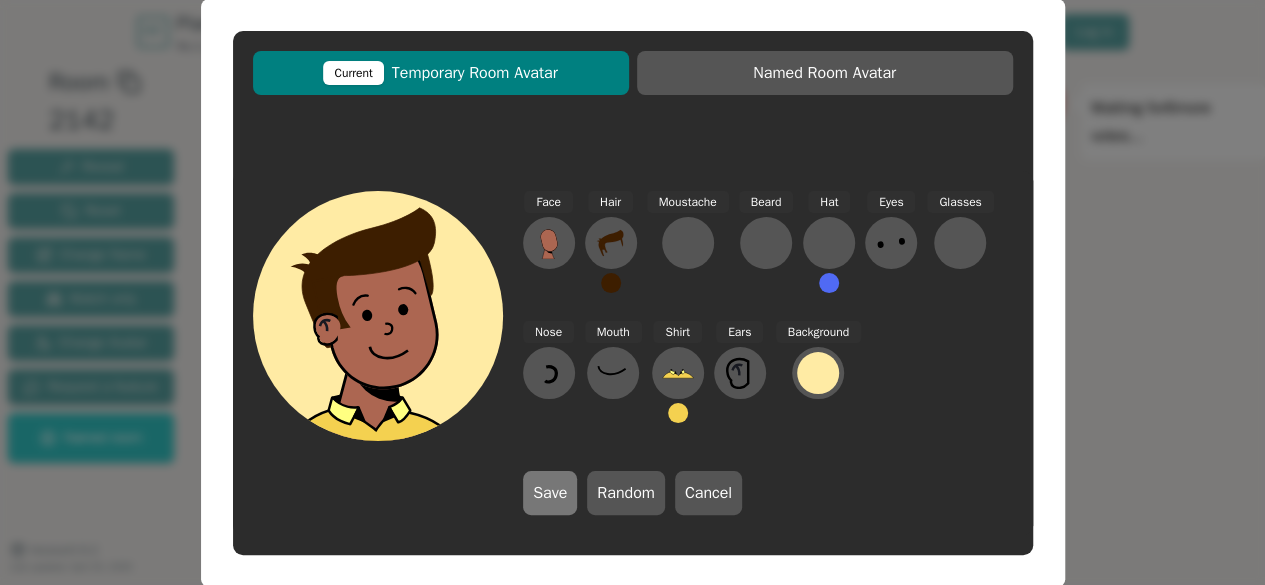 click on "Save" at bounding box center (550, 493) 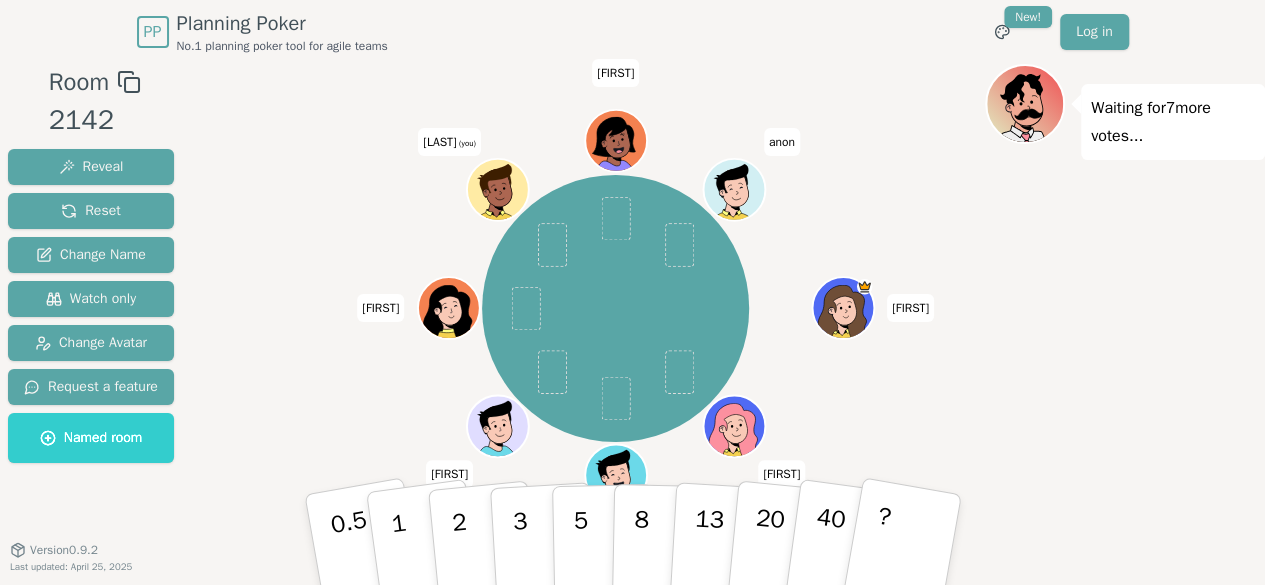 click 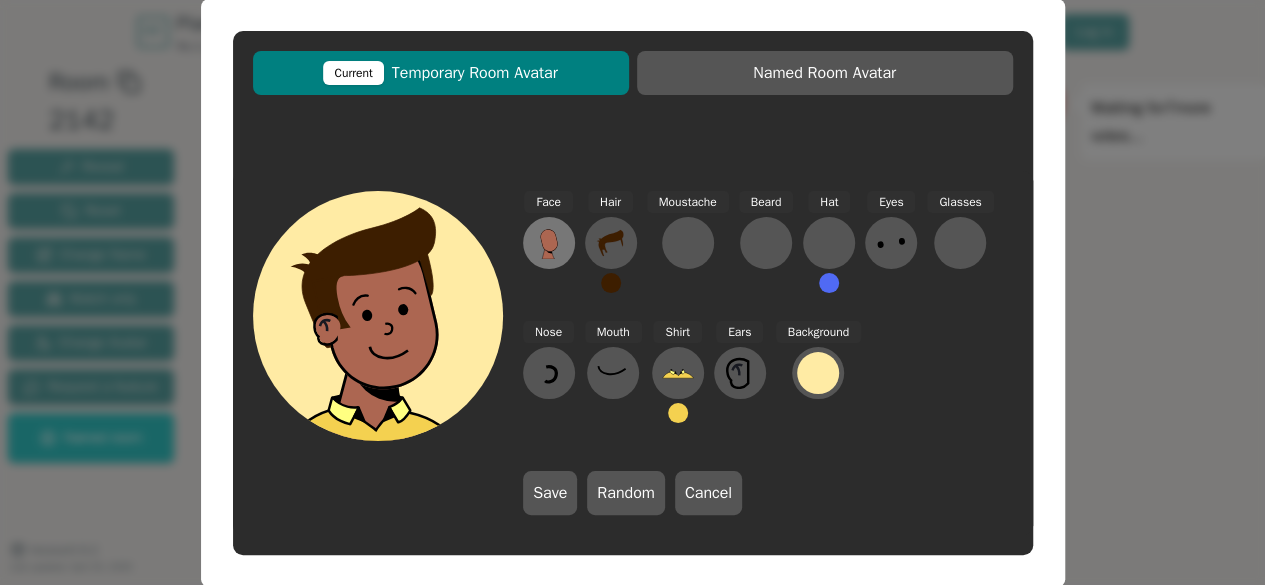 click 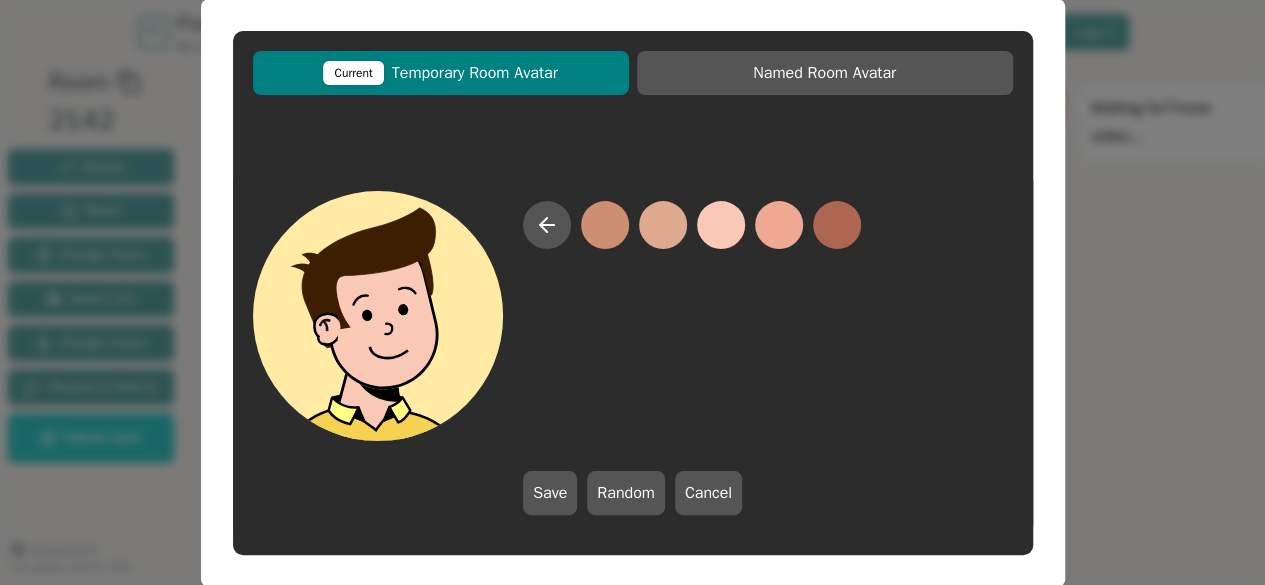 click at bounding box center [721, 225] 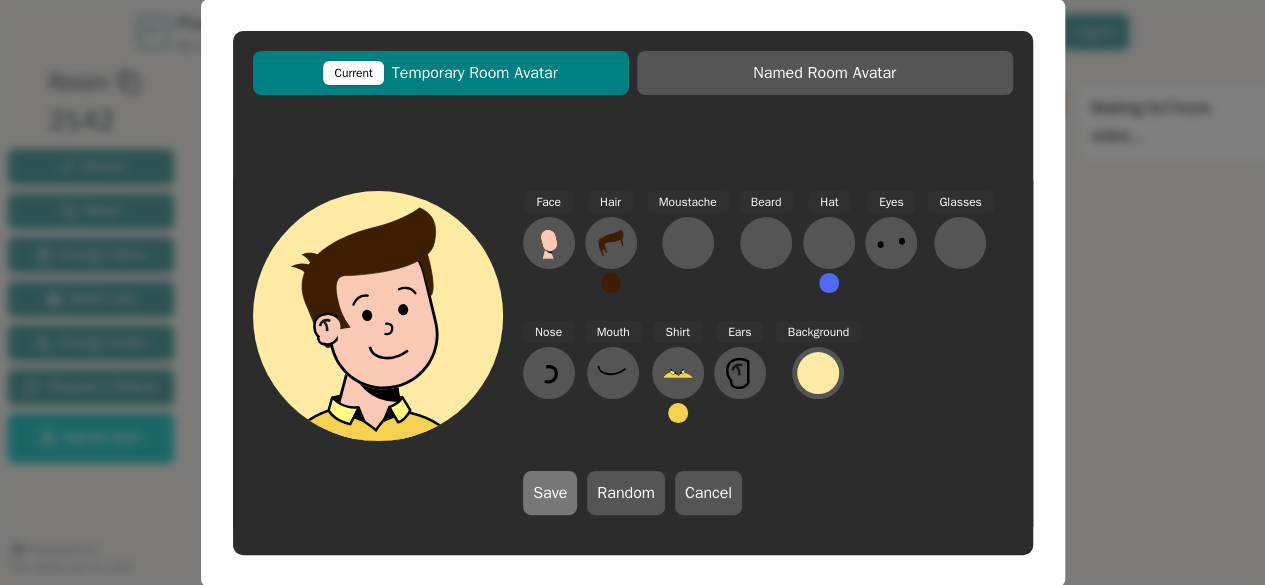 click on "Save" at bounding box center (550, 493) 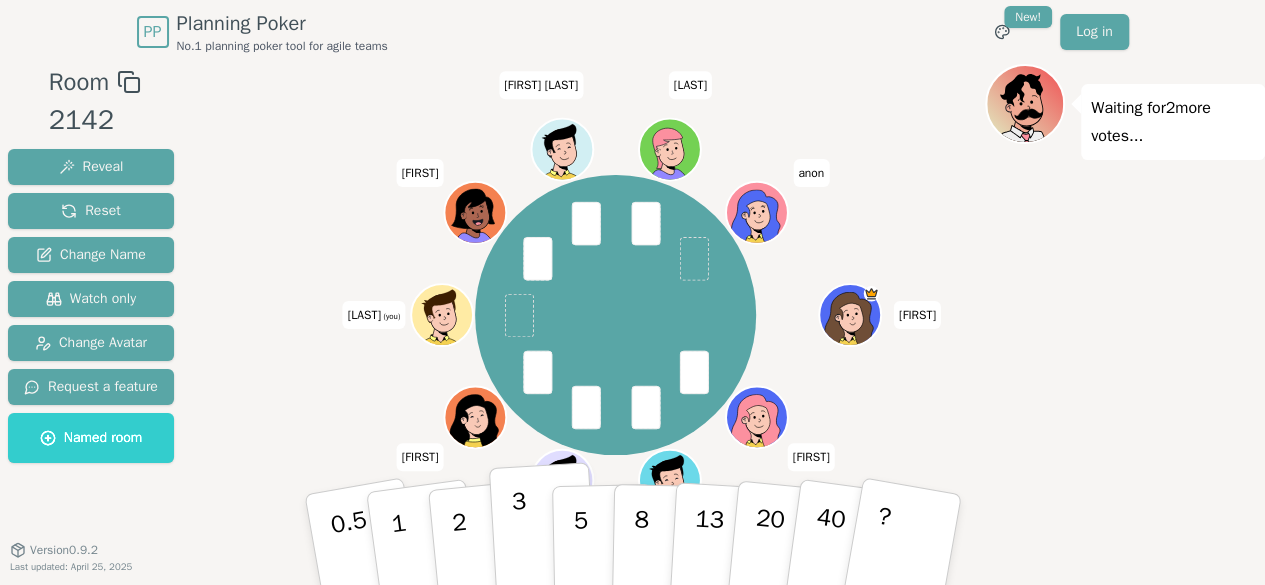 click on "3" at bounding box center [520, 541] 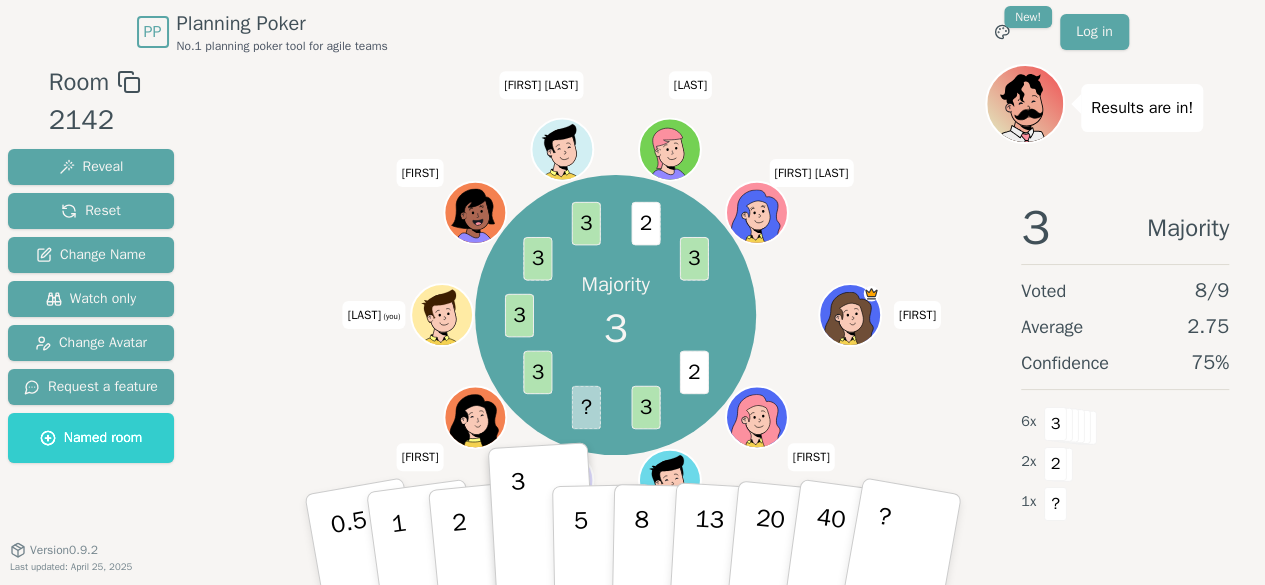 click on "Majority 3 2 3 ? 3 3 3 3 2 3 Puja Ana Himank Thomas Richa Salman   (you) Neeraj Rinku Agha Musleh Sindhu M" at bounding box center (615, 315) 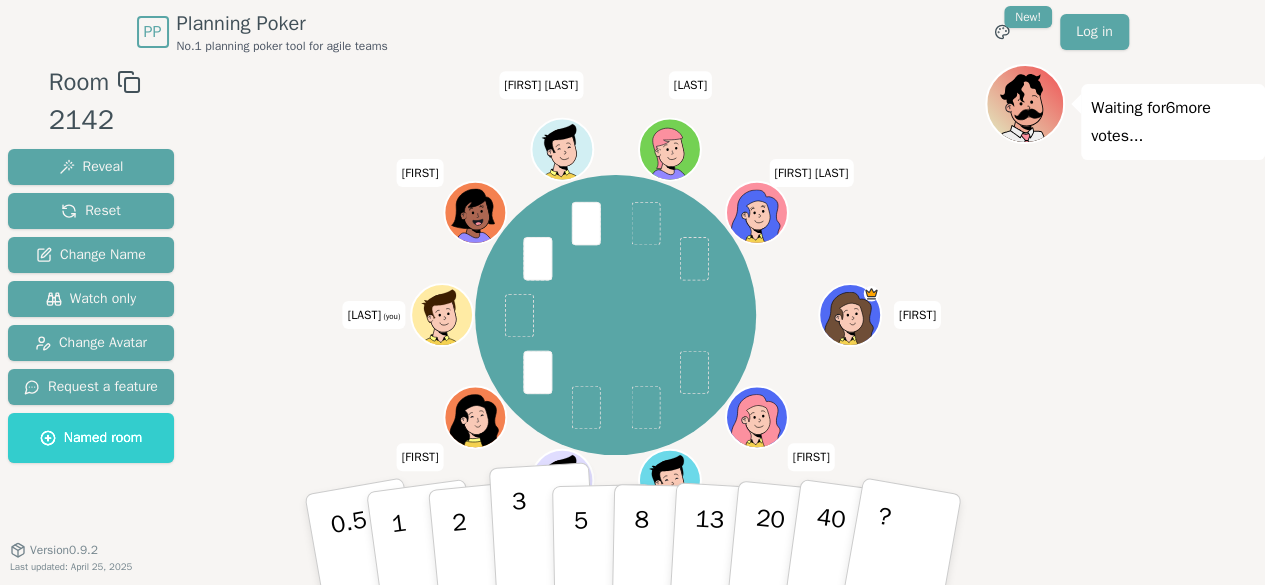 click on "3" at bounding box center [542, 540] 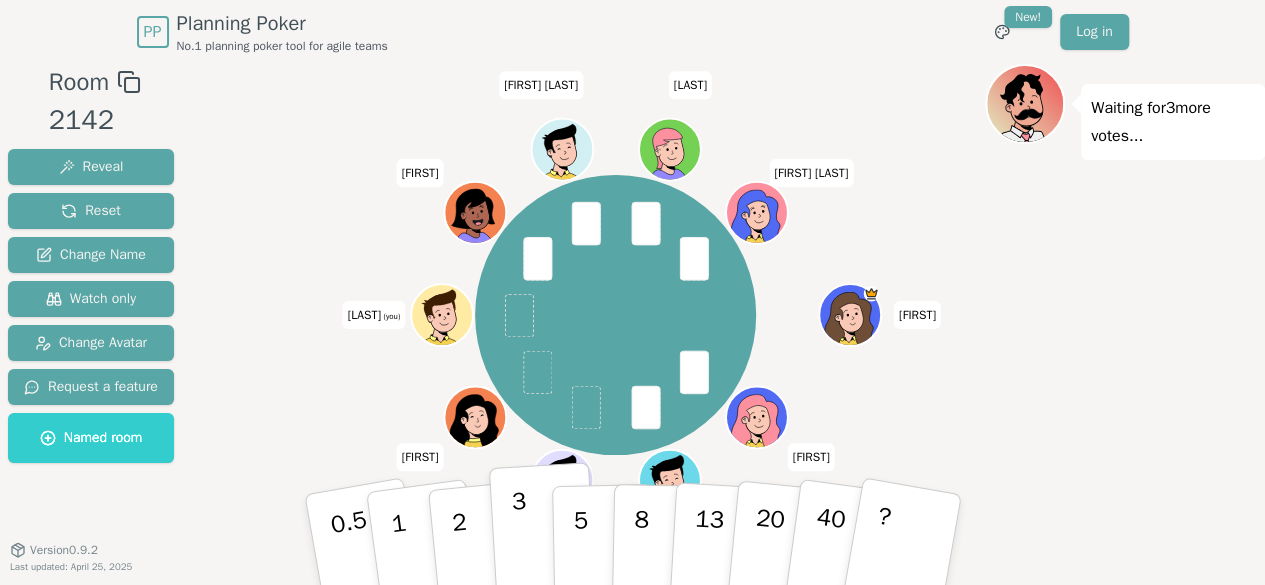 click on "3" at bounding box center (542, 540) 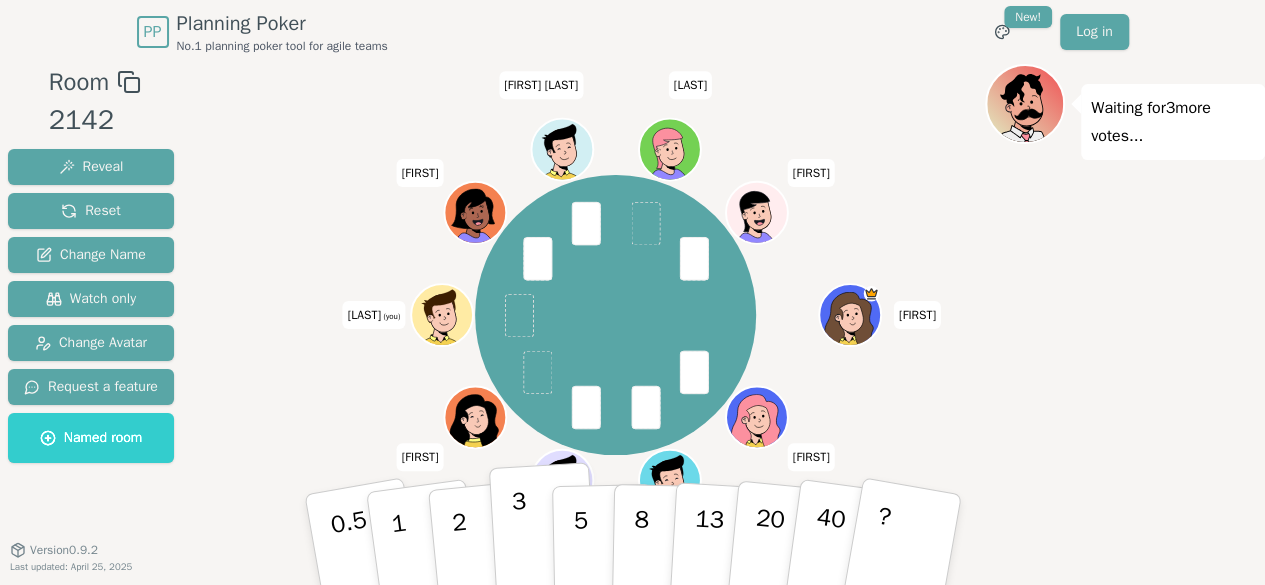 click on "3" at bounding box center [520, 541] 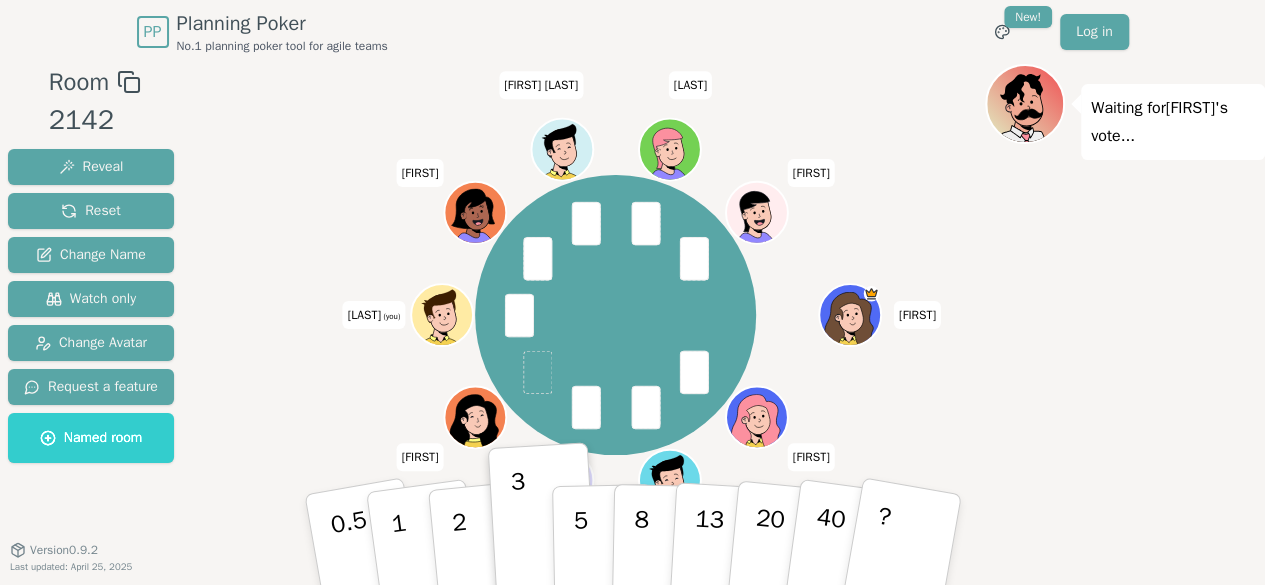 scroll, scrollTop: 28, scrollLeft: 0, axis: vertical 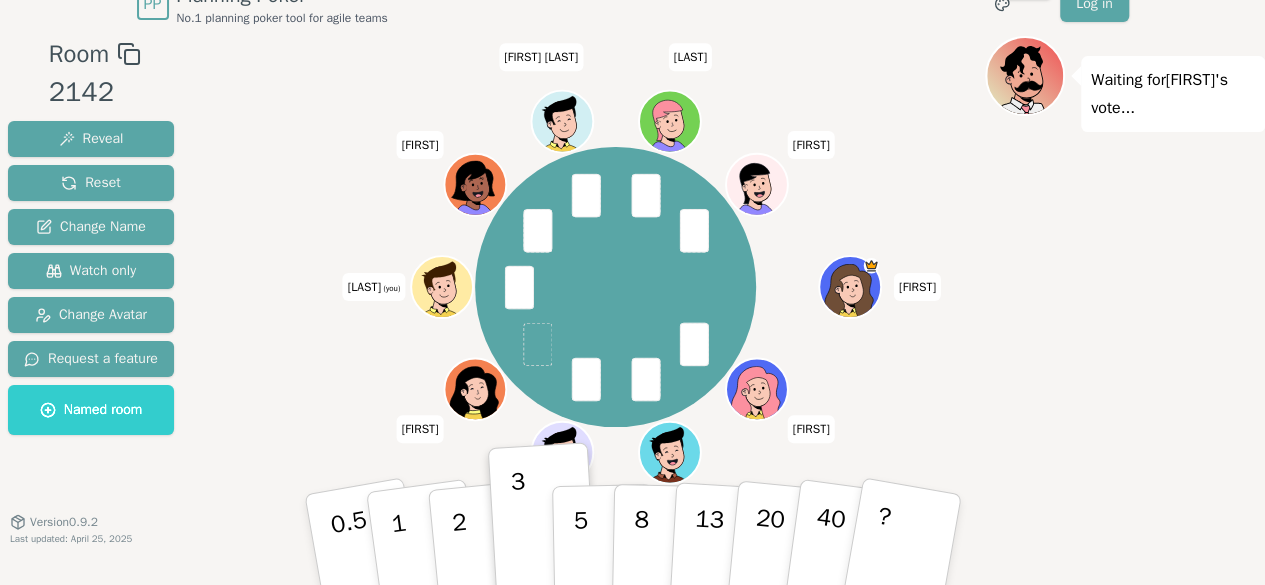 click on "Waiting for  Richa 's vote..." at bounding box center (1125, 311) 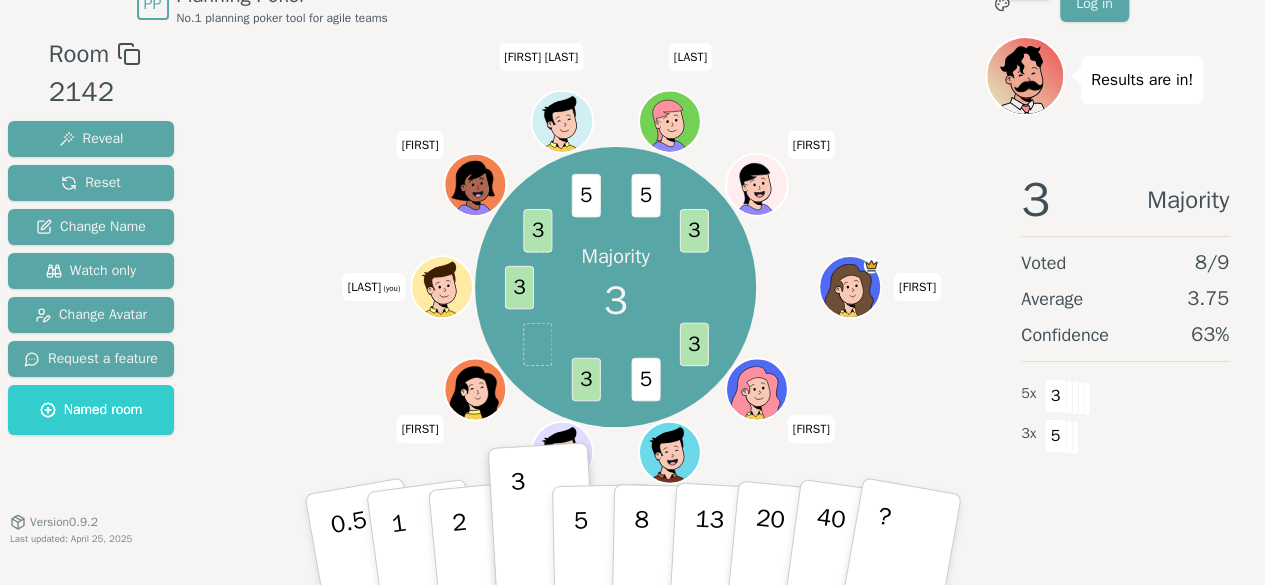 click on "Majority 3 3 5 3 3 3 5 5 3 Puja Ana Himank Thomas Richa Salman   (you) Neeraj Rinku Agha Musleh Sindhu" at bounding box center [615, 287] 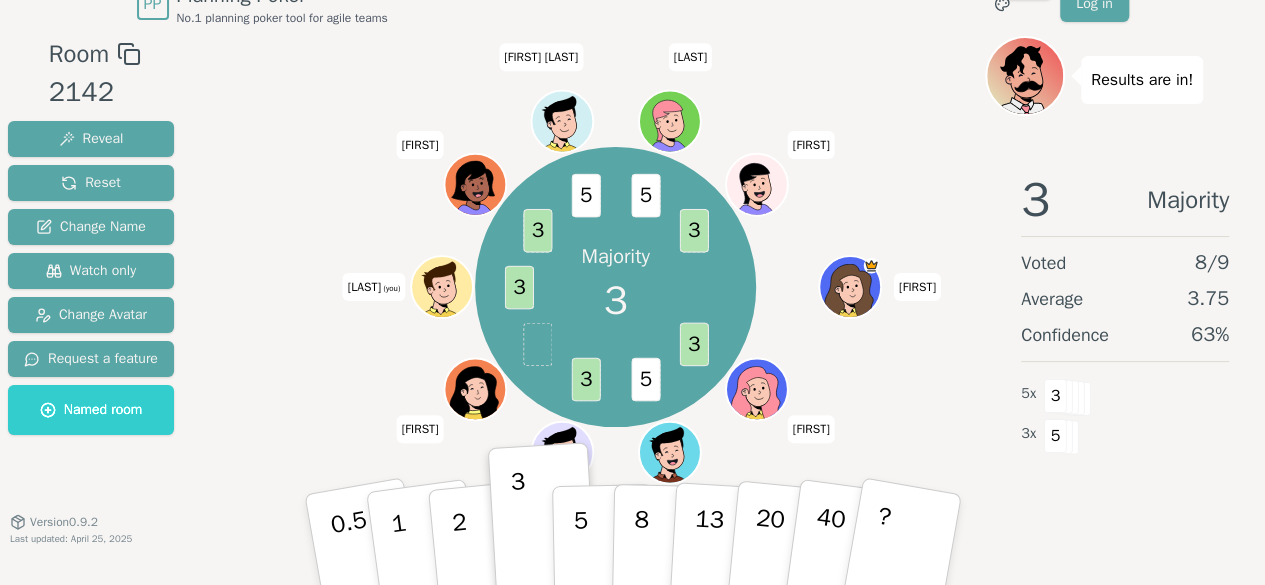 click on "Majority 3 3 5 3 3 3 5 5 3 Puja Ana Himank Thomas Richa Salman   (you) Neeraj Rinku Agha Musleh Sindhu" at bounding box center (615, 287) 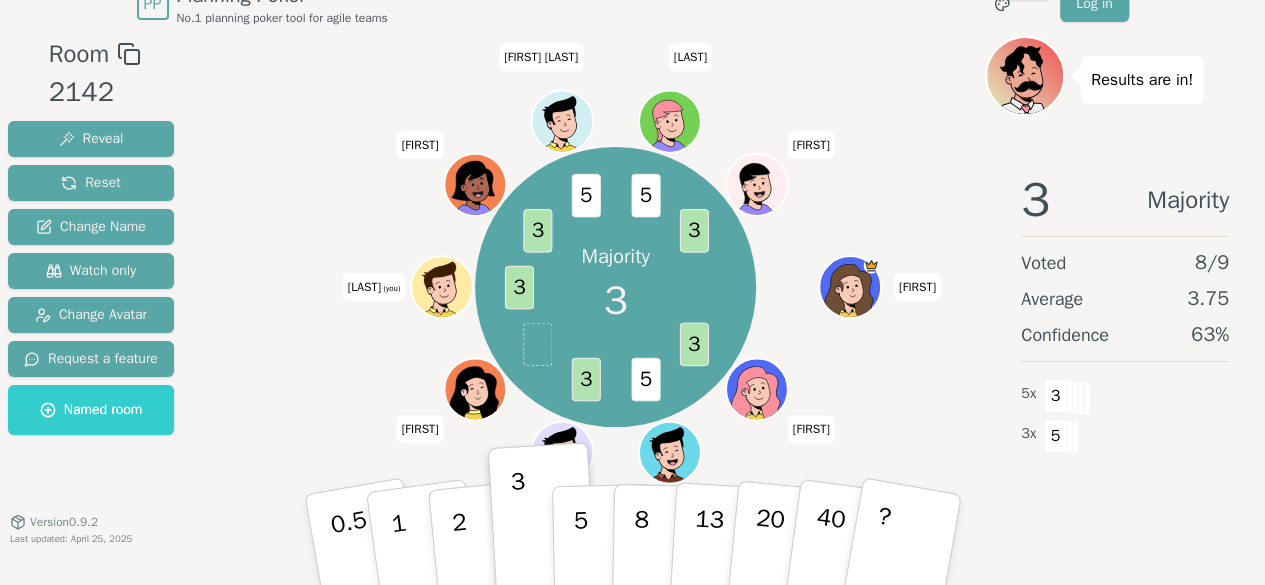 scroll, scrollTop: 0, scrollLeft: 0, axis: both 